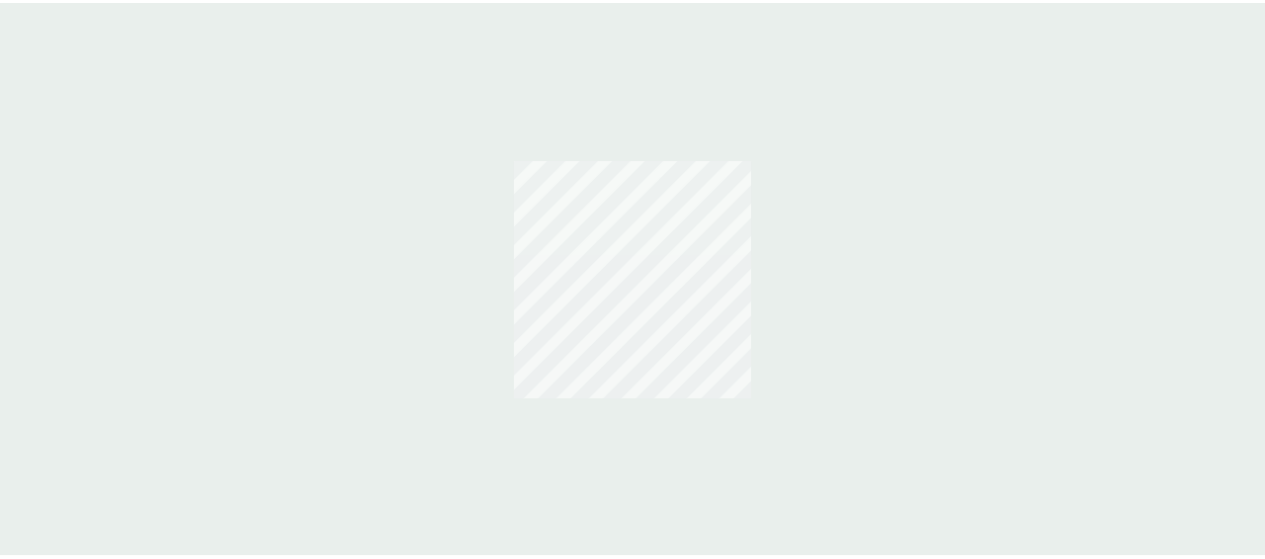 scroll, scrollTop: 0, scrollLeft: 0, axis: both 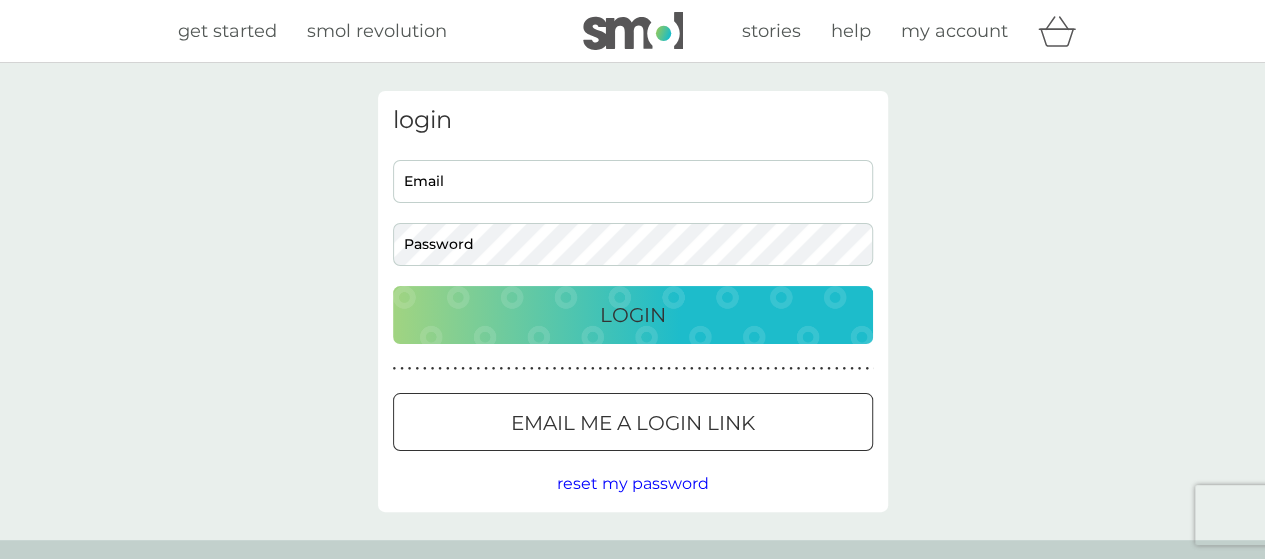 type on "[EMAIL]" 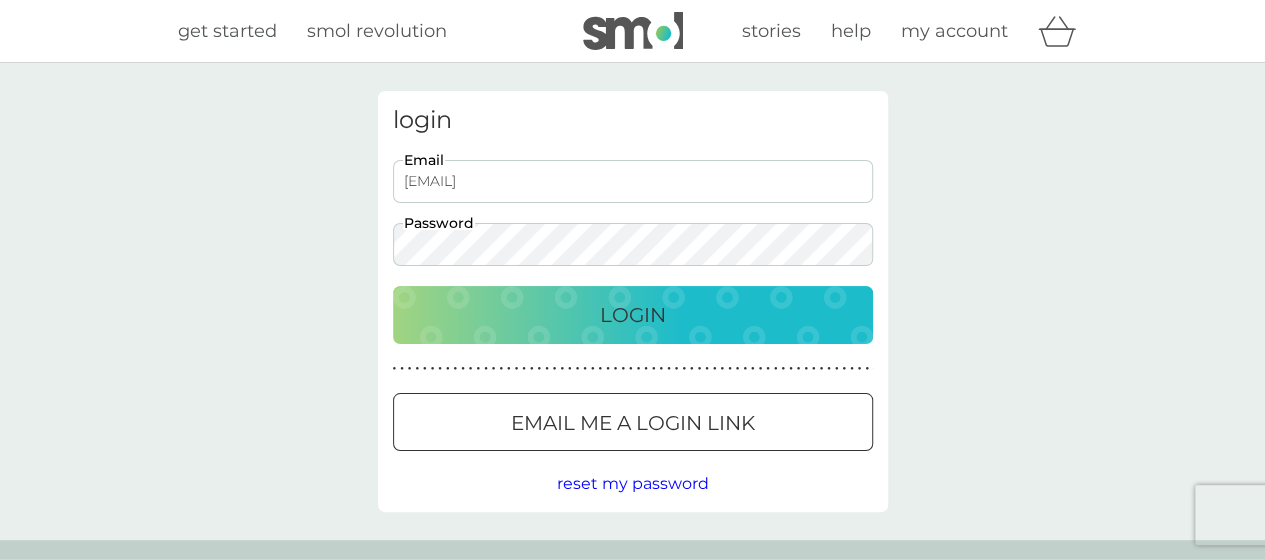 click on "Login" at bounding box center (633, 315) 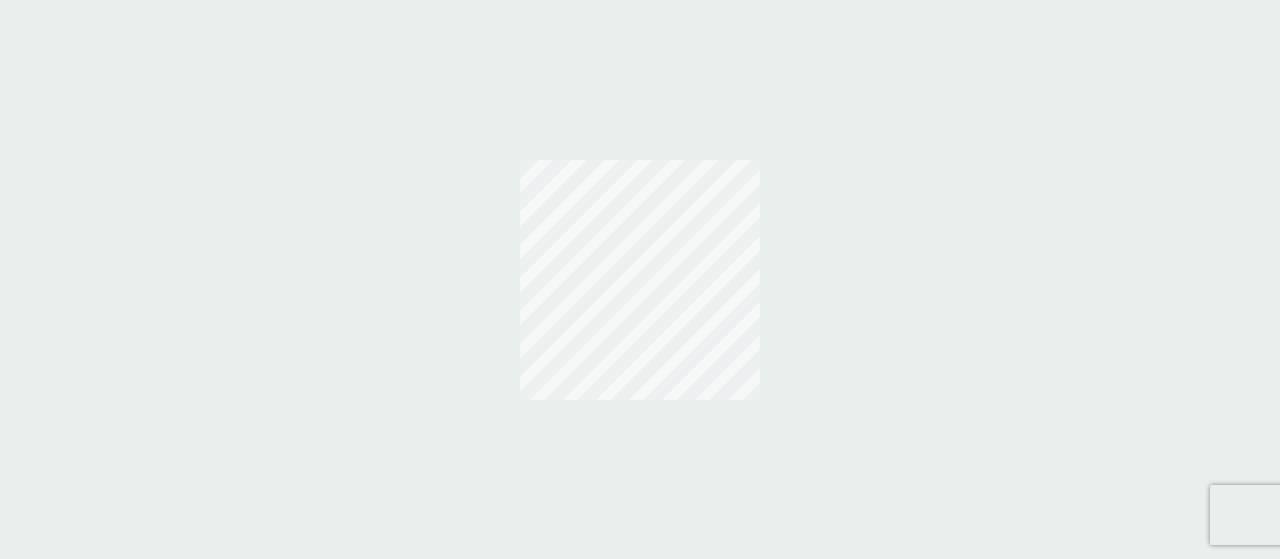 scroll, scrollTop: 0, scrollLeft: 0, axis: both 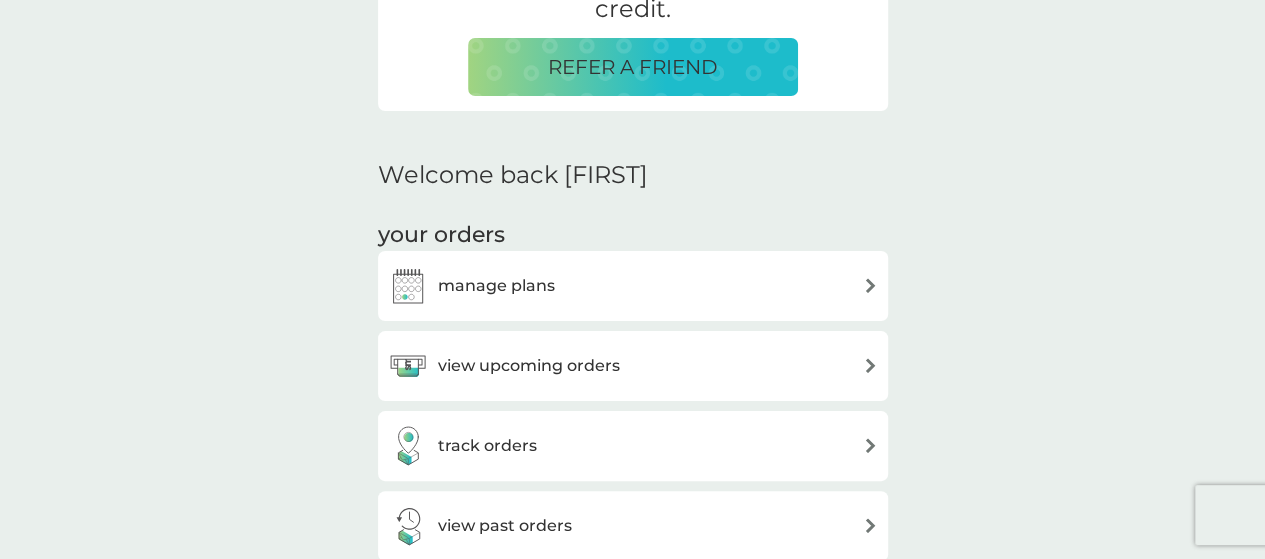 click on "view upcoming orders" at bounding box center [633, 366] 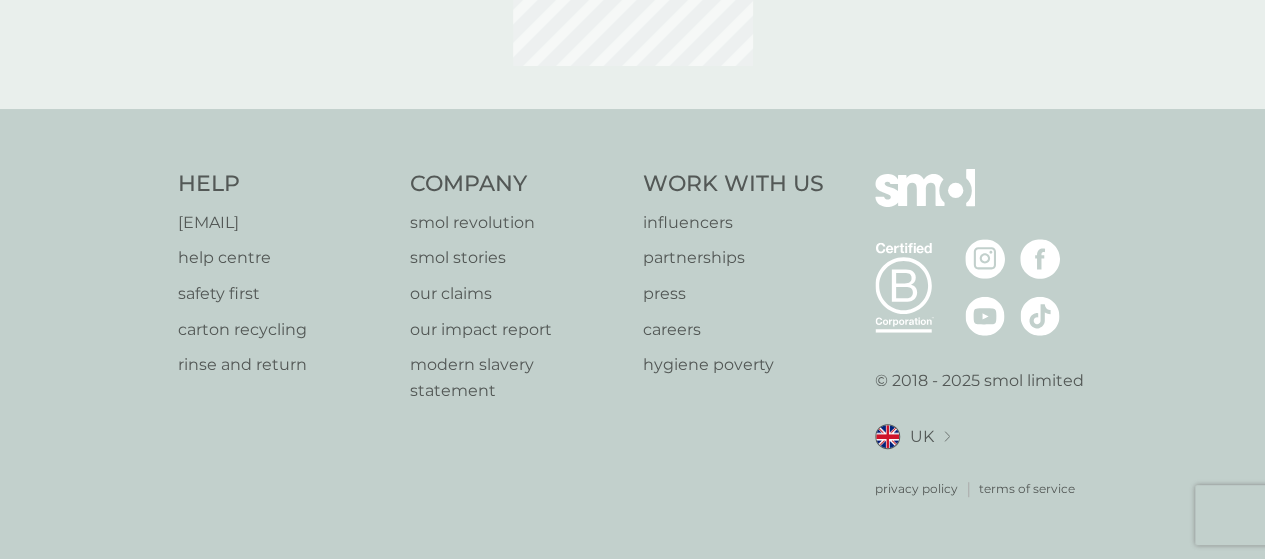 scroll, scrollTop: 0, scrollLeft: 0, axis: both 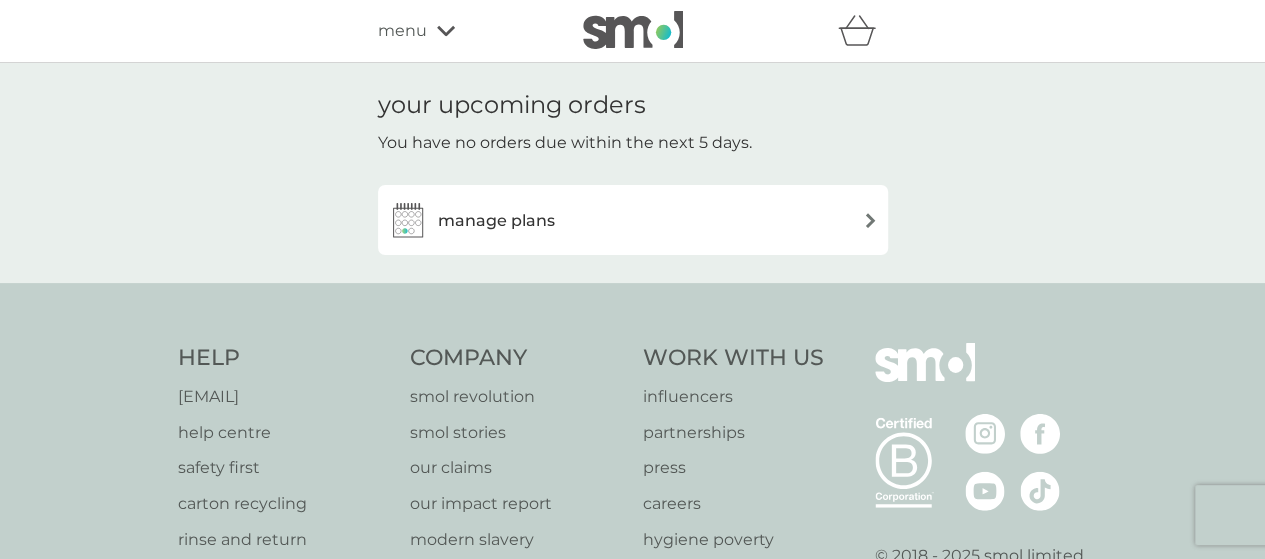 click at bounding box center [870, 220] 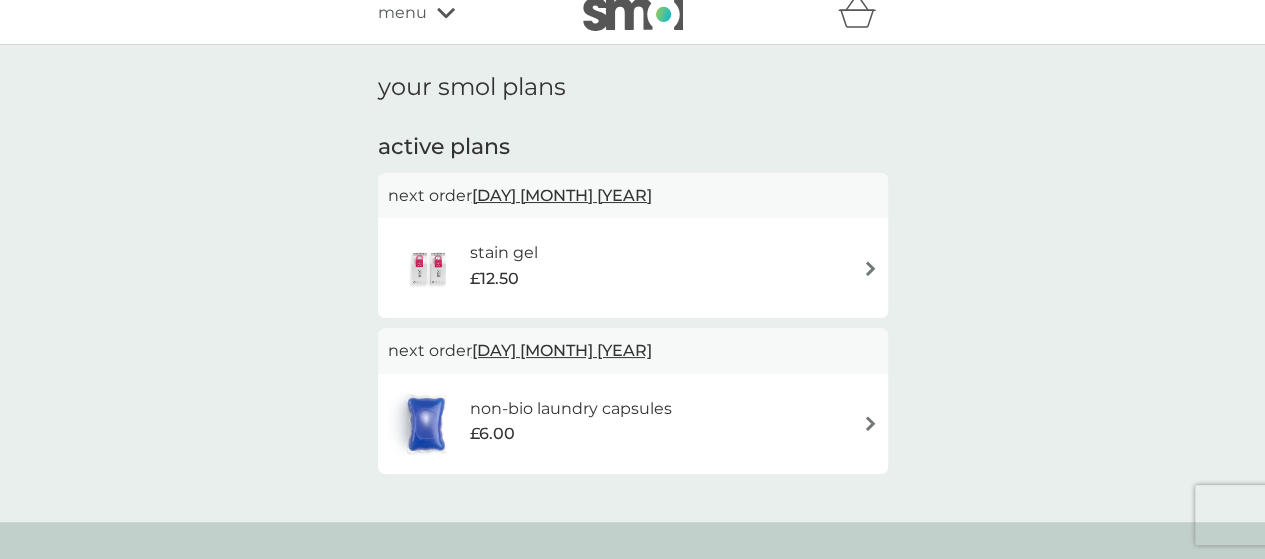scroll, scrollTop: 0, scrollLeft: 0, axis: both 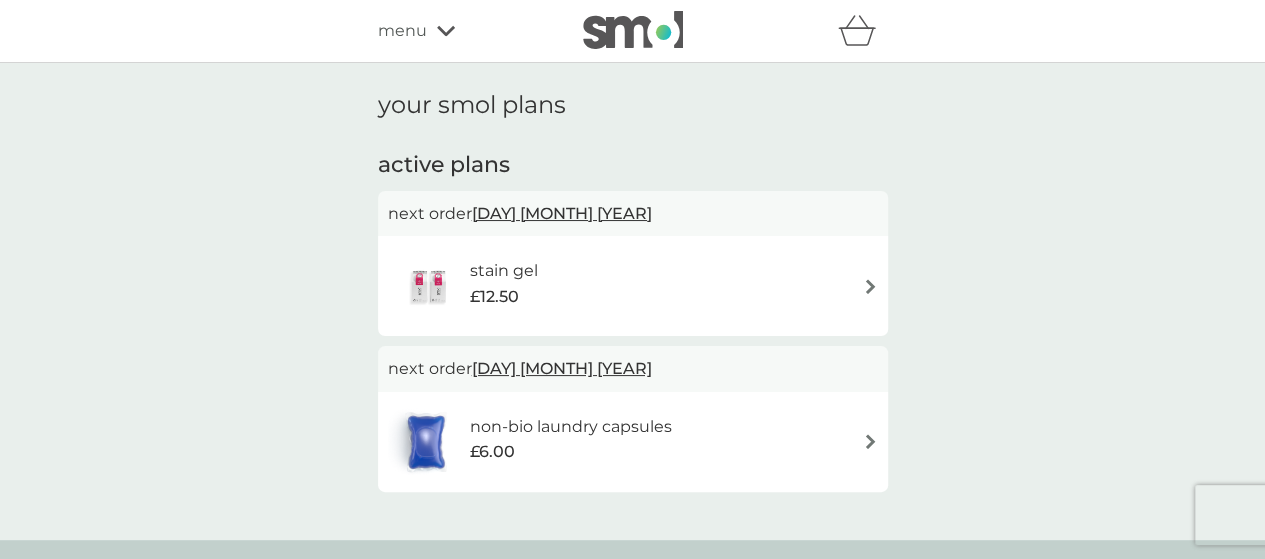 click at bounding box center (870, 286) 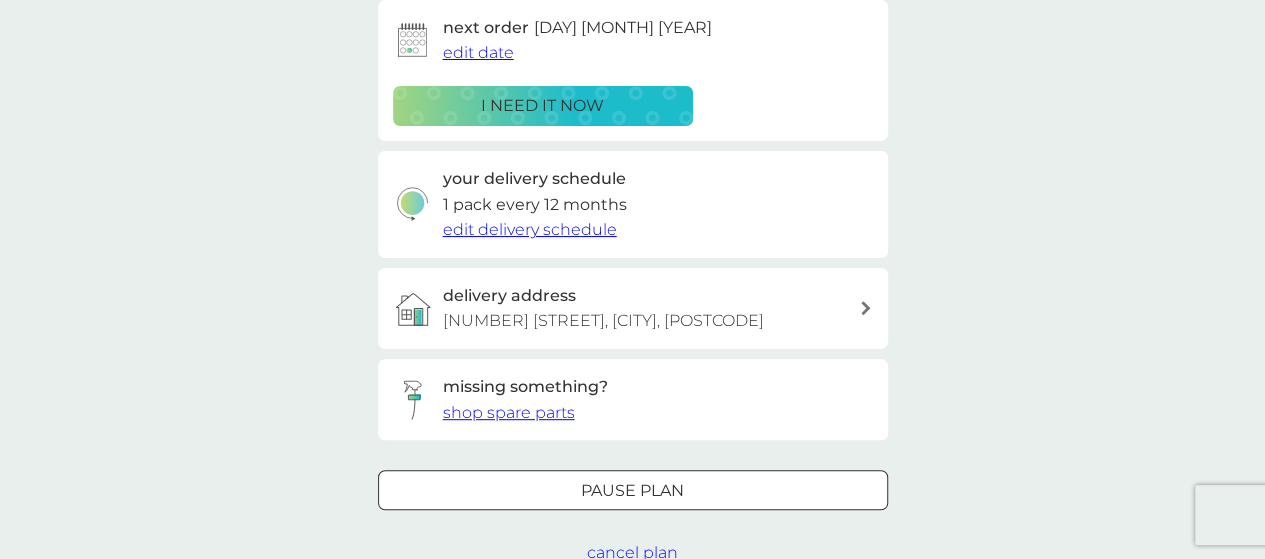 scroll, scrollTop: 300, scrollLeft: 0, axis: vertical 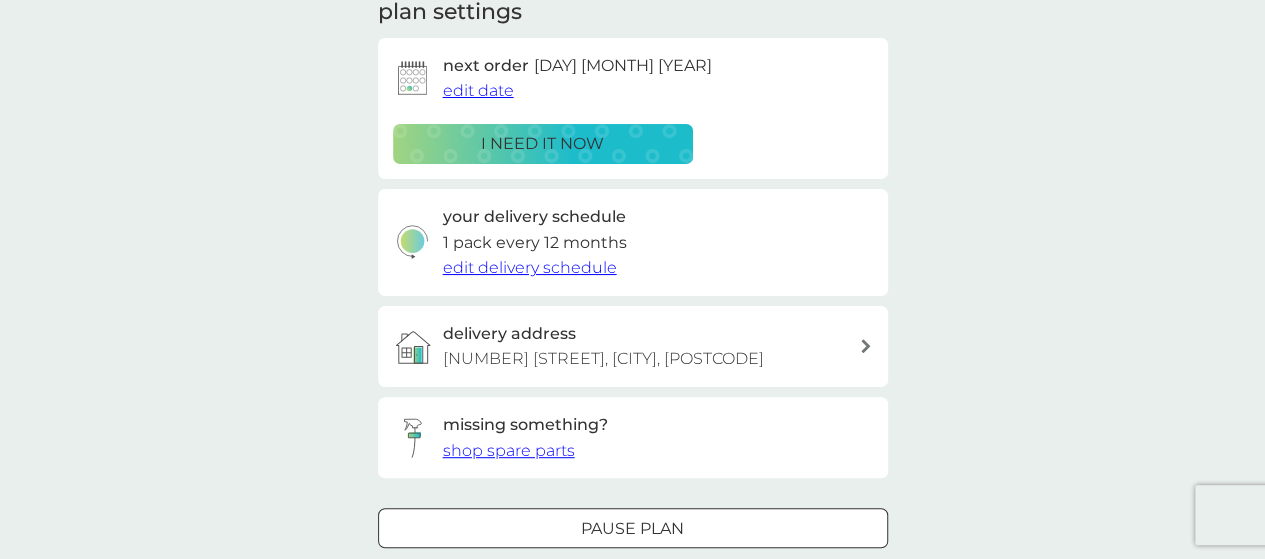 click on "edit date" at bounding box center (478, 90) 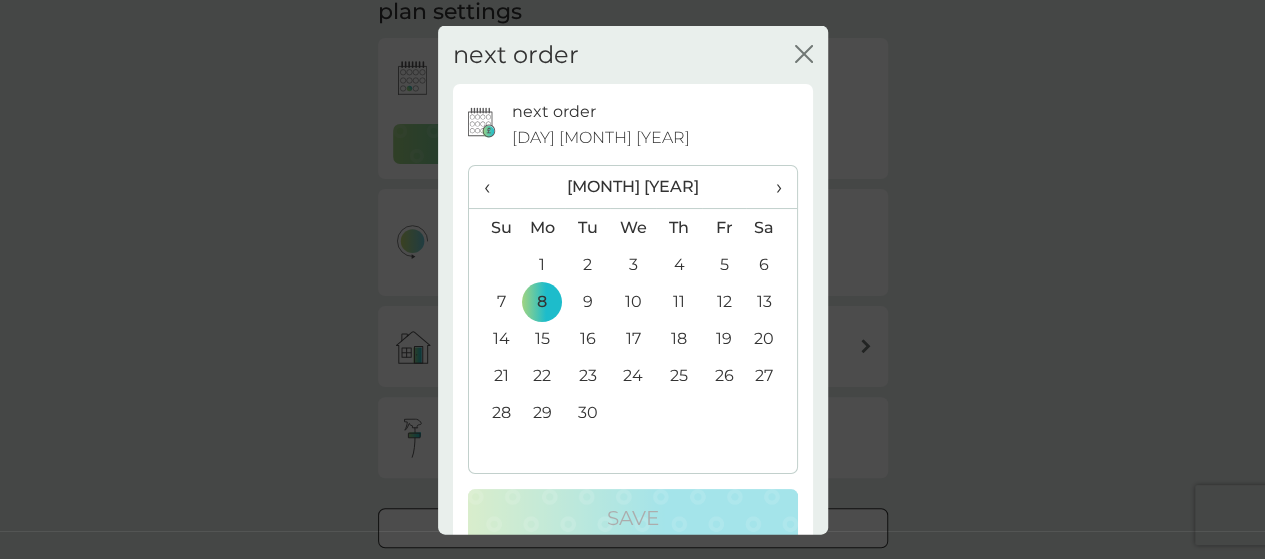 click on "›" at bounding box center (771, 187) 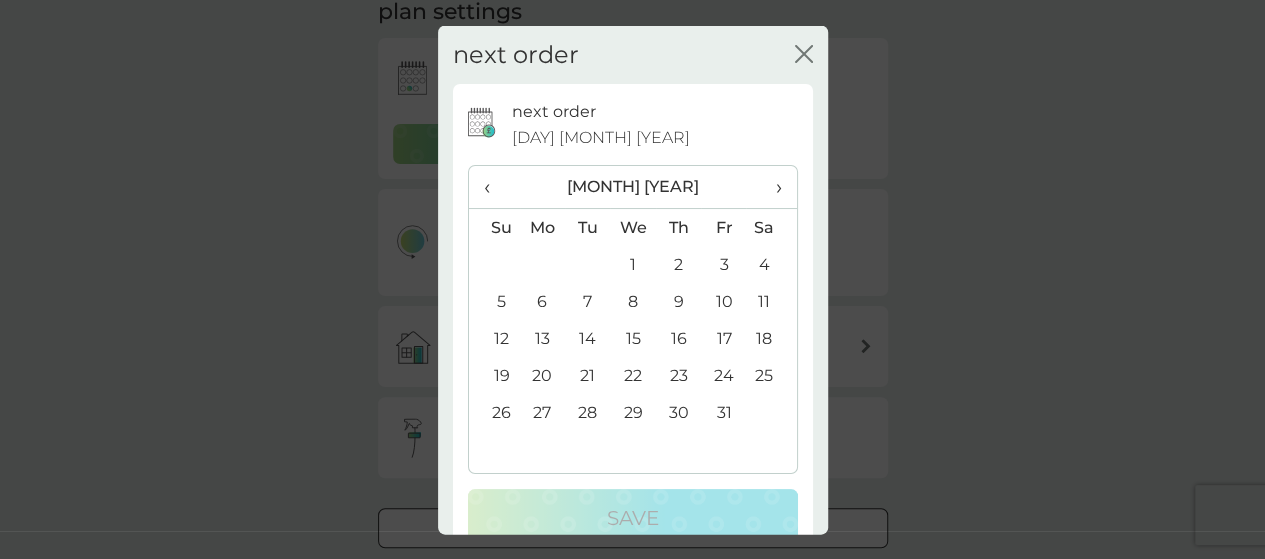 click on "›" at bounding box center (771, 187) 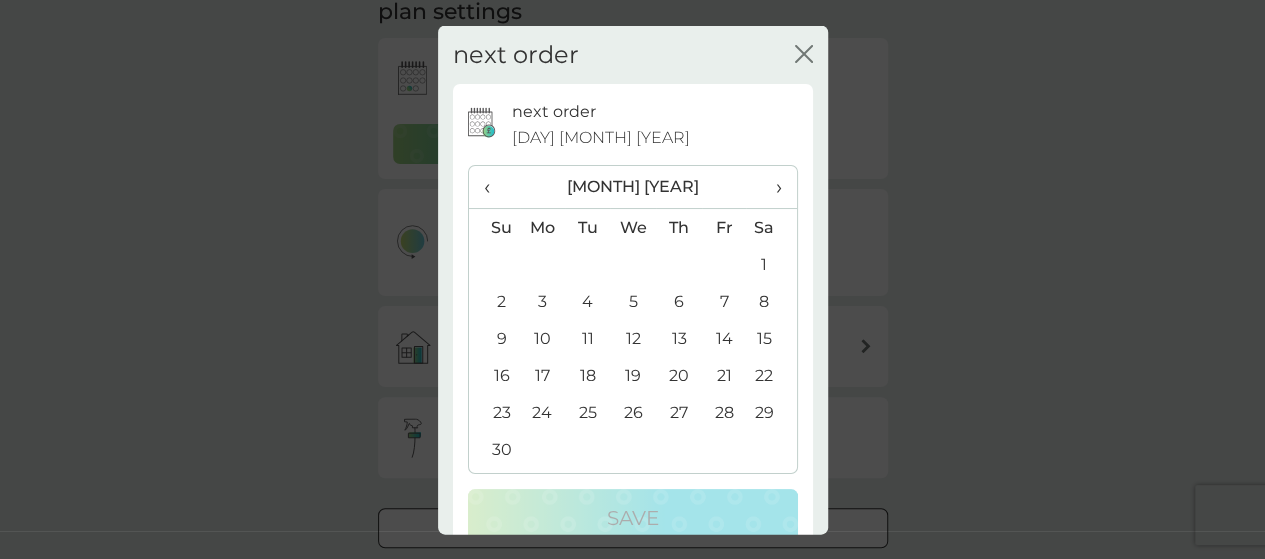click on "›" at bounding box center (771, 187) 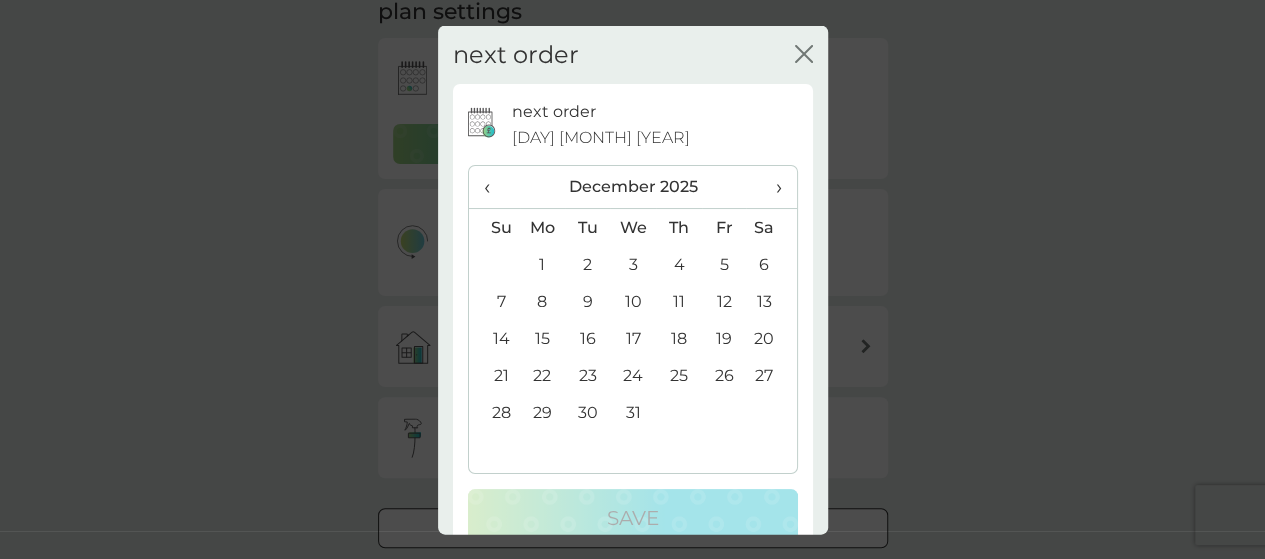 click on "›" at bounding box center [771, 187] 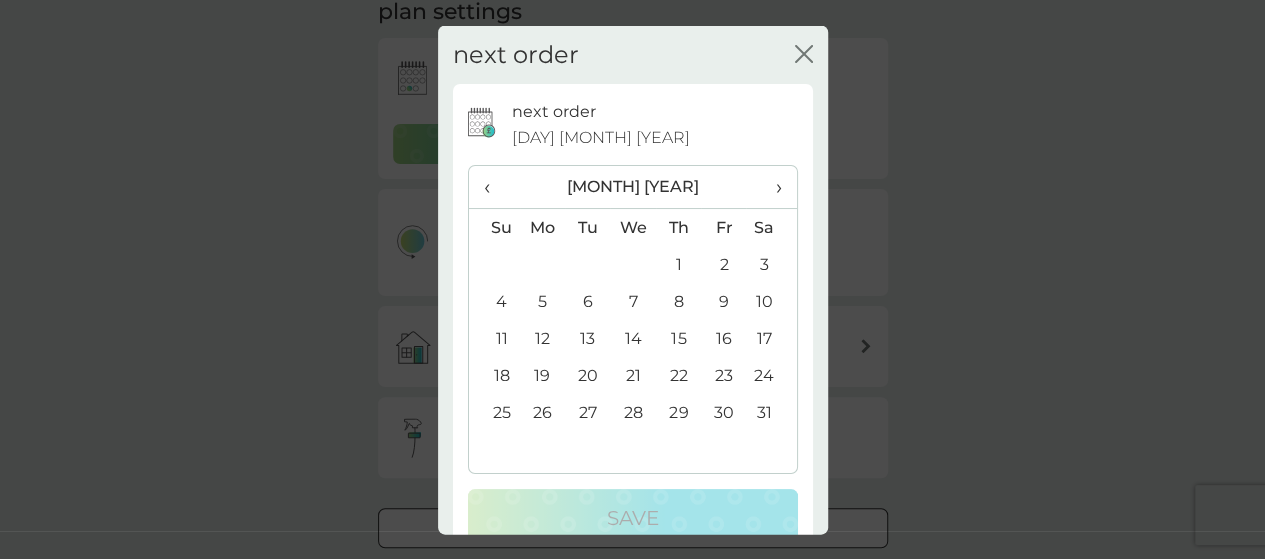 click on "›" at bounding box center [771, 187] 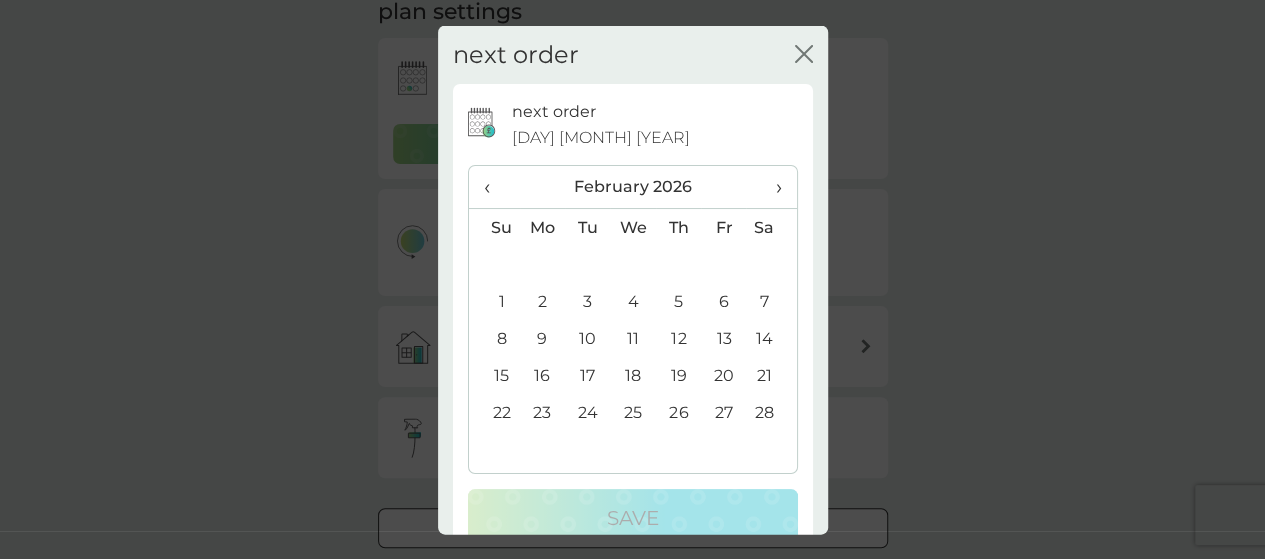 click on "›" at bounding box center [771, 187] 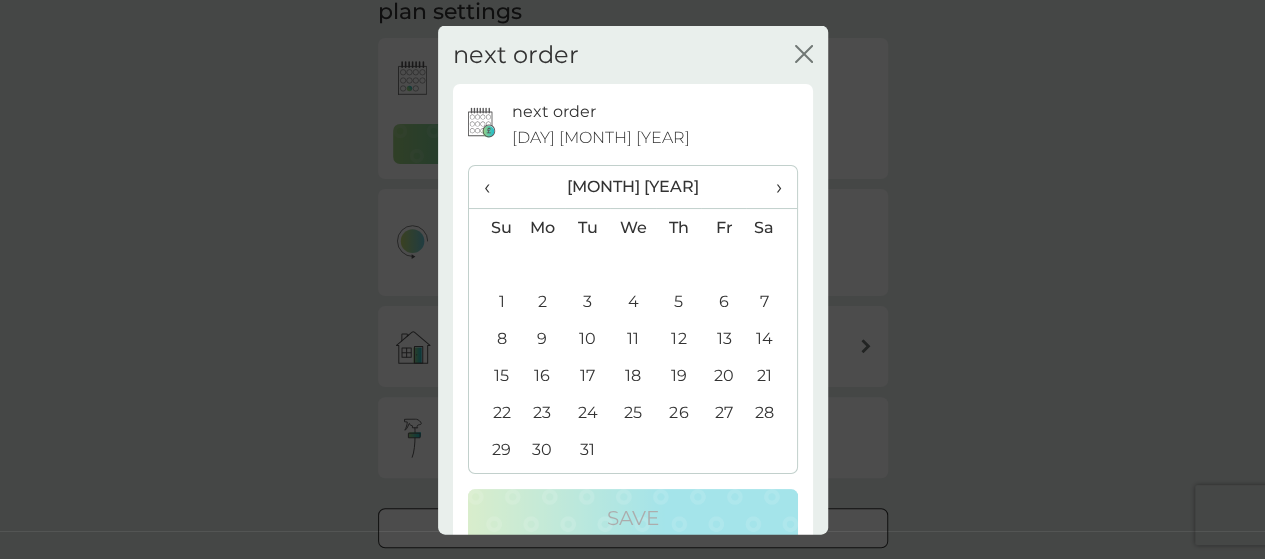 click on "2" at bounding box center (543, 301) 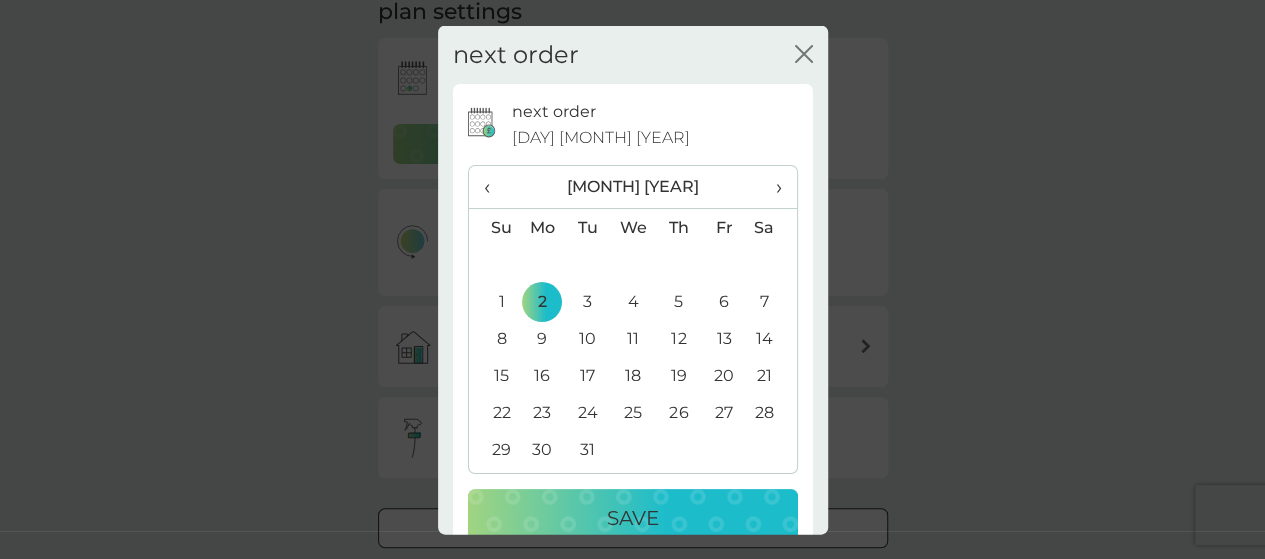 click on "Save" at bounding box center [633, 518] 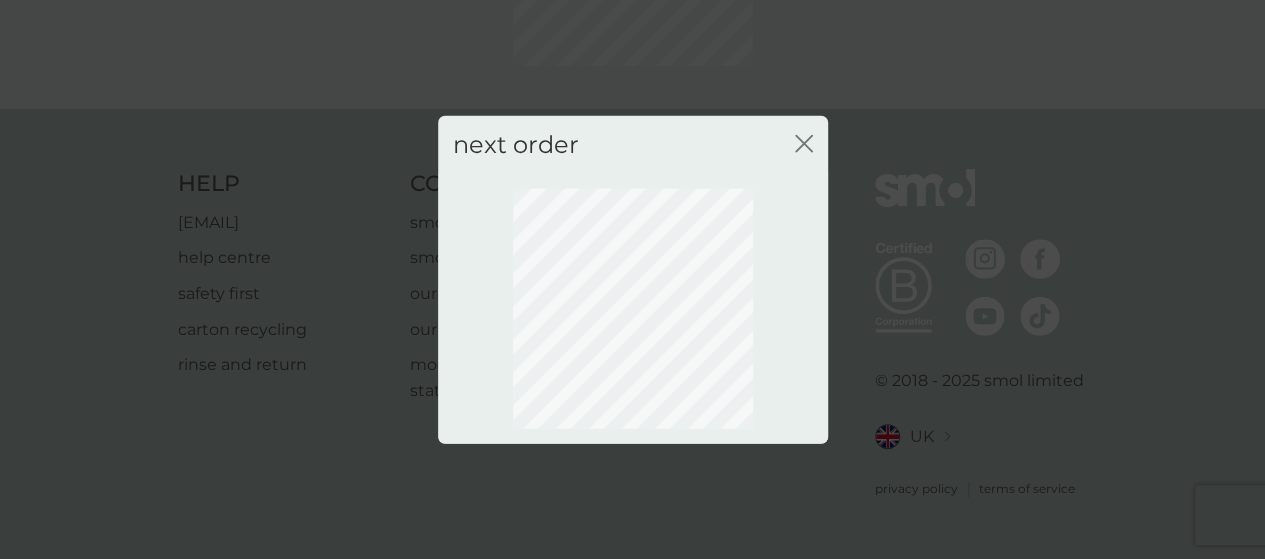scroll, scrollTop: 279, scrollLeft: 0, axis: vertical 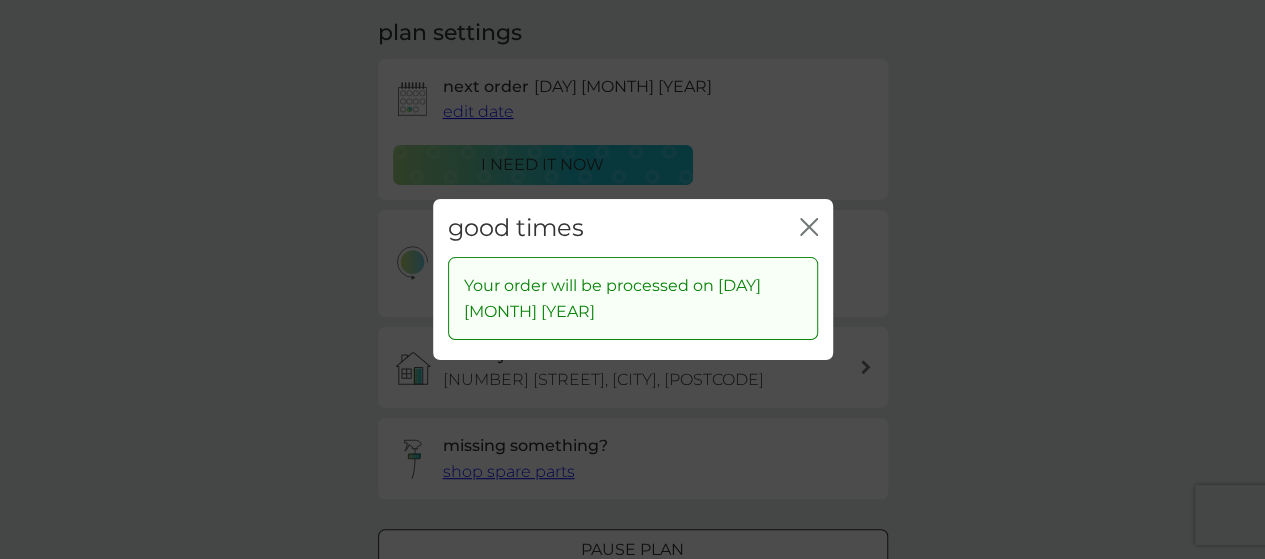 click 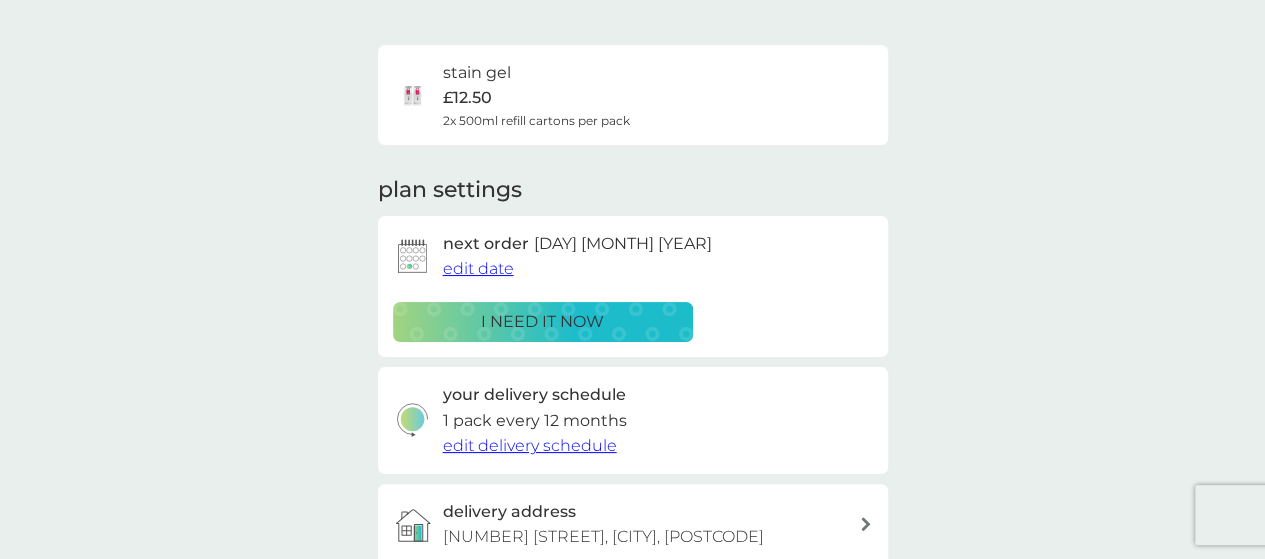 scroll, scrollTop: 0, scrollLeft: 0, axis: both 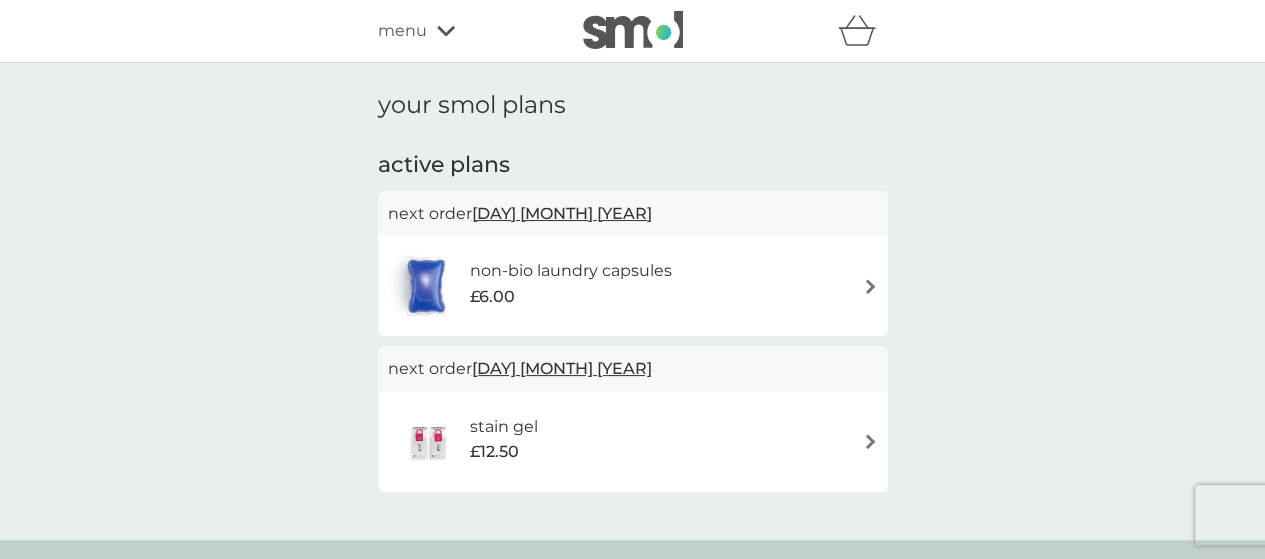 click at bounding box center [870, 286] 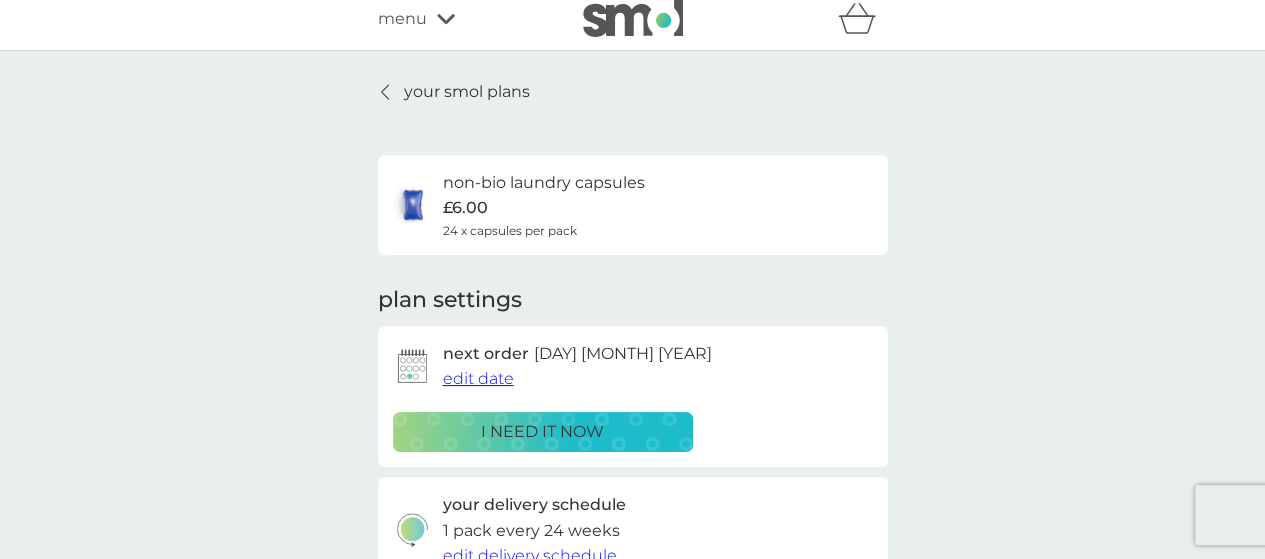 scroll, scrollTop: 100, scrollLeft: 0, axis: vertical 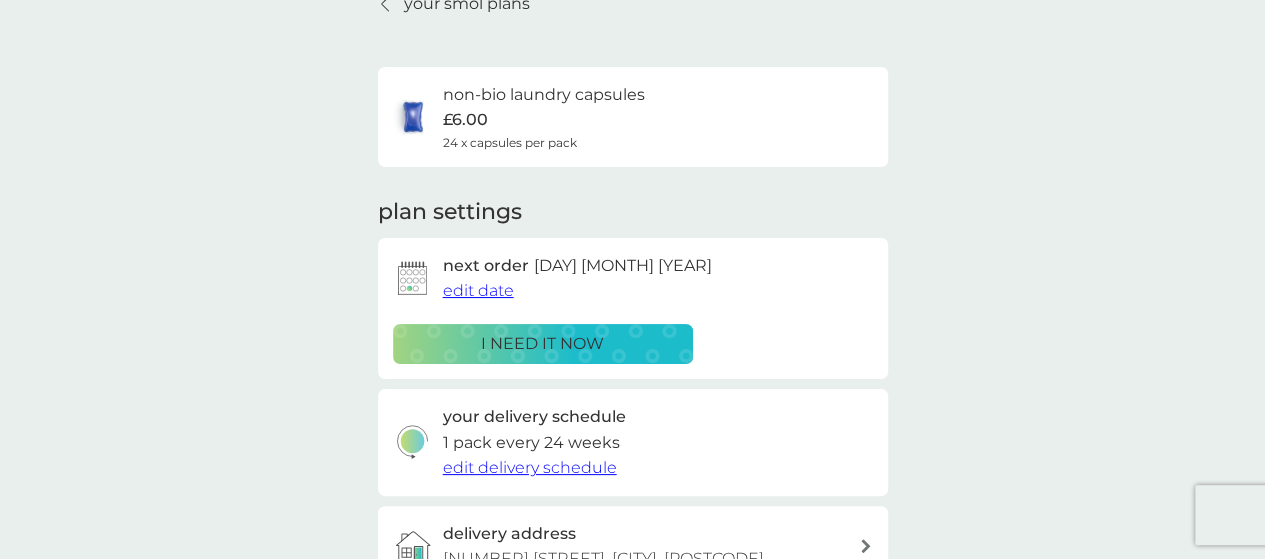 click on "i need it now" at bounding box center [542, 344] 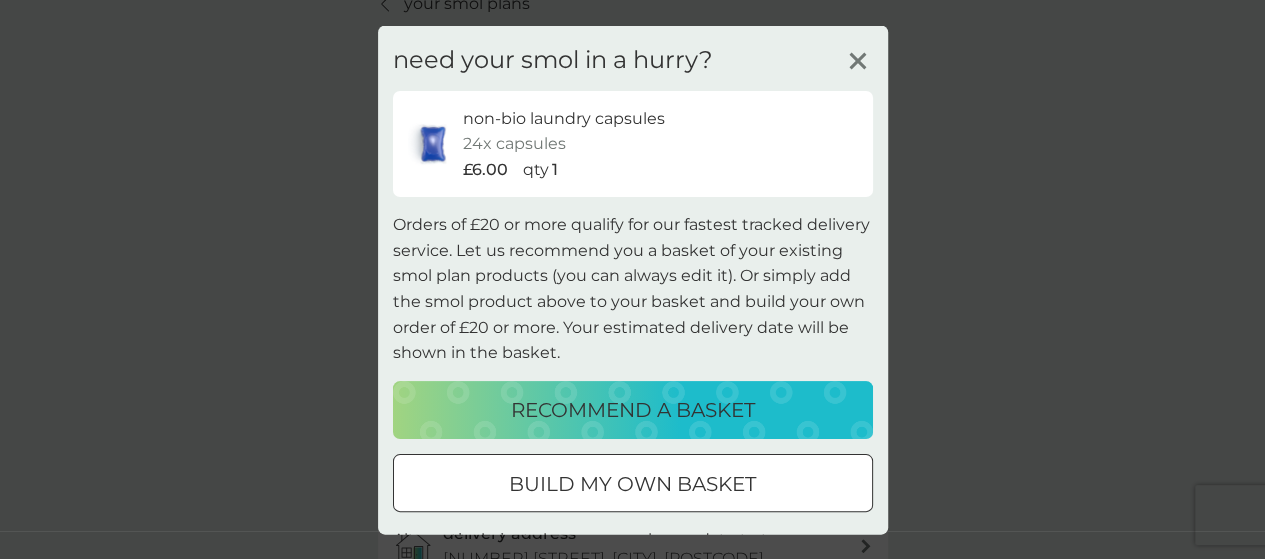click 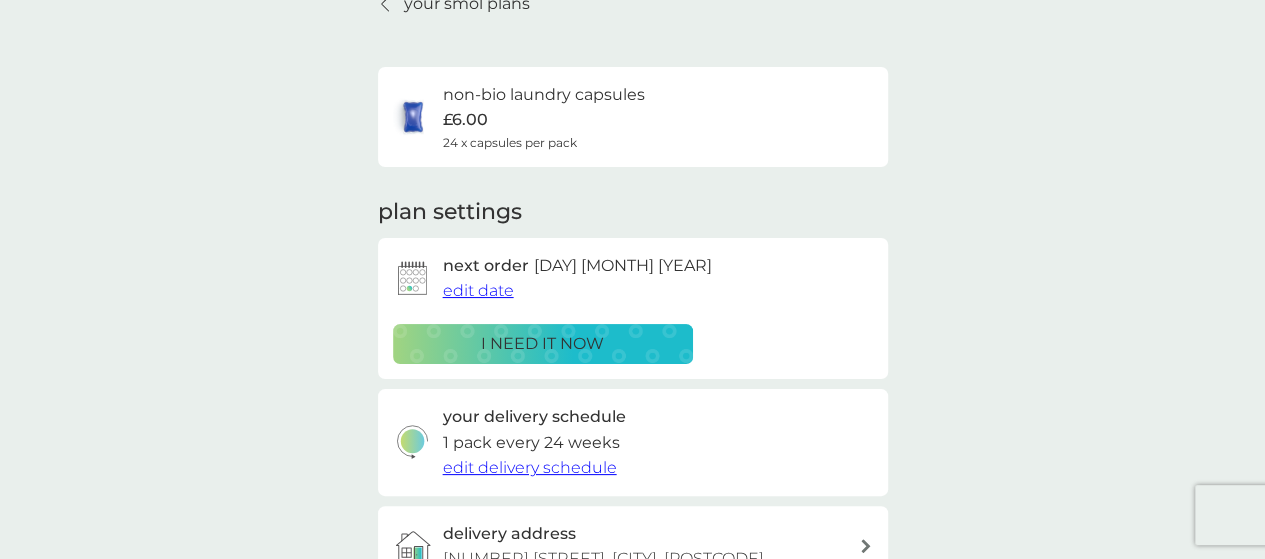 click on "edit date" at bounding box center [478, 290] 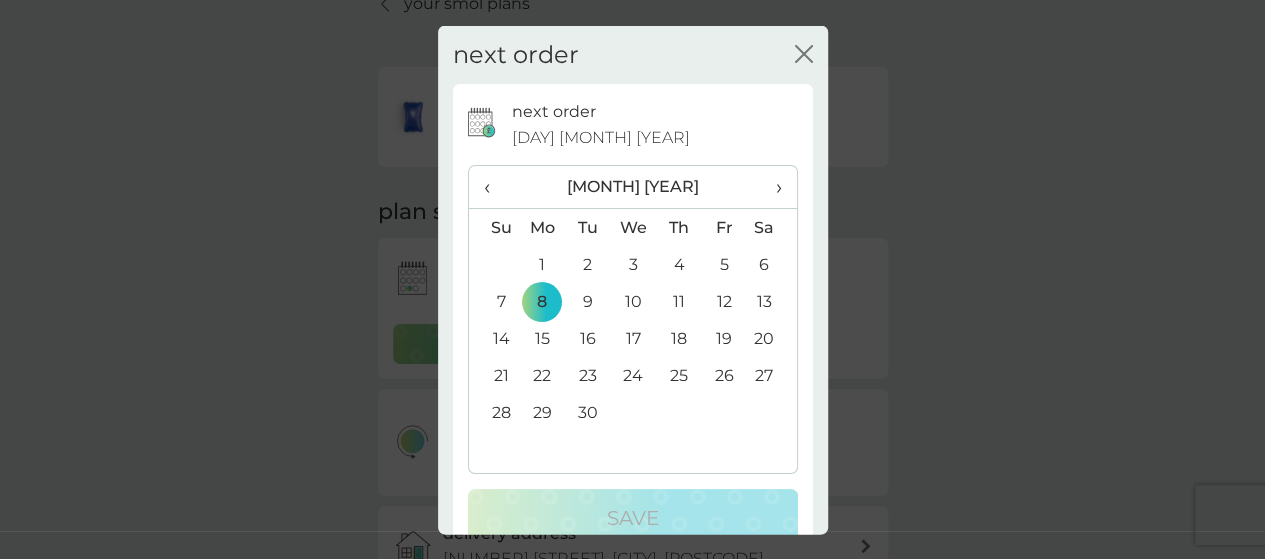 click on "‹" at bounding box center (494, 187) 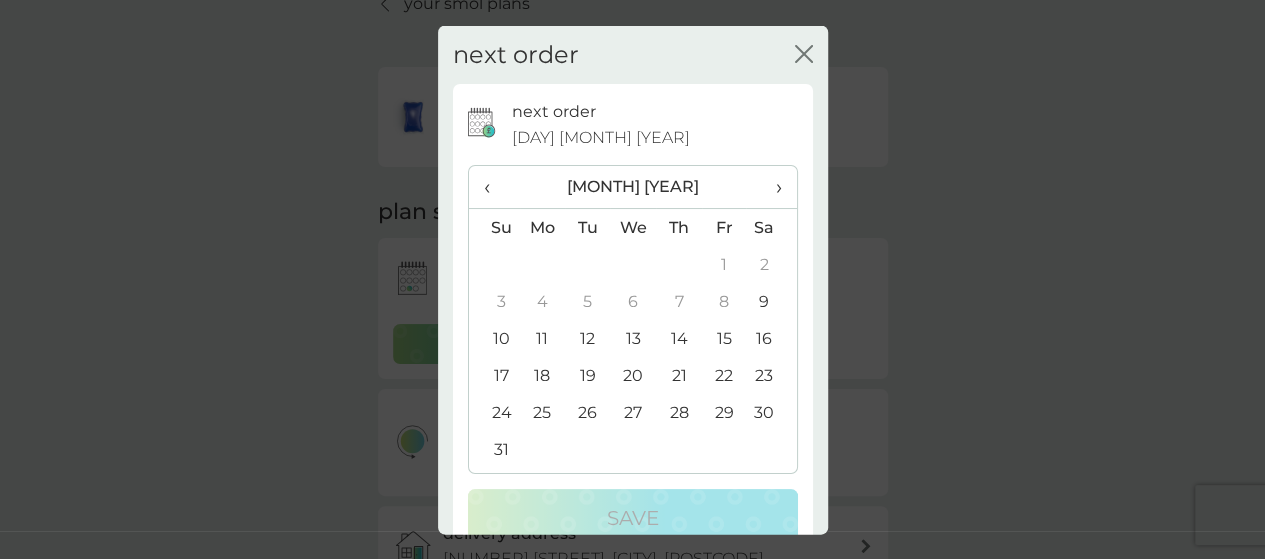 click on "21" at bounding box center [678, 375] 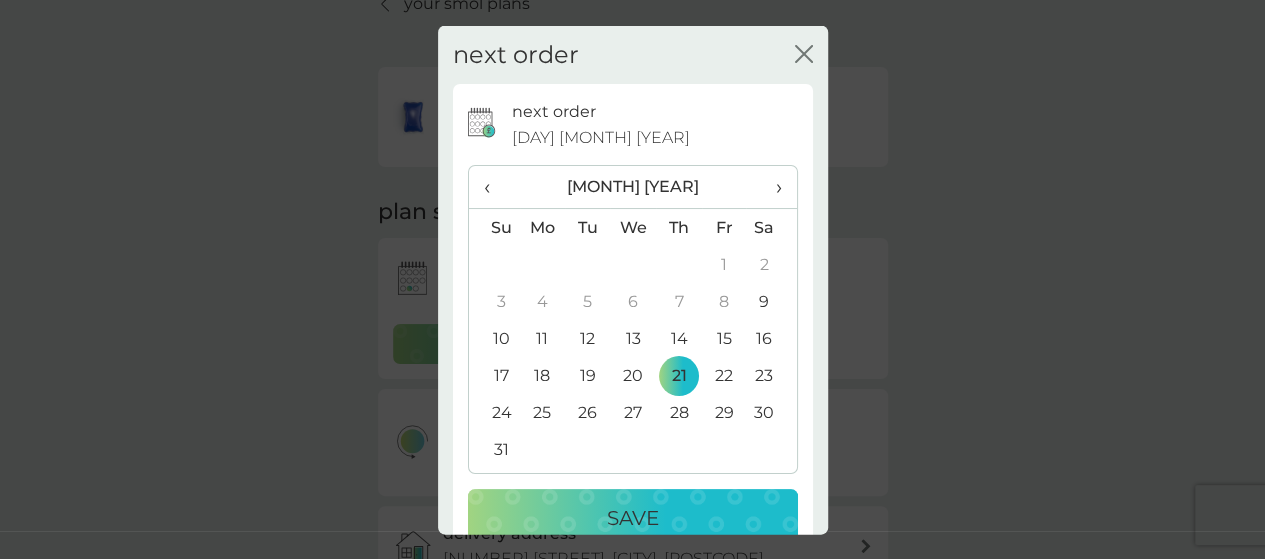 click on "Save" at bounding box center [633, 518] 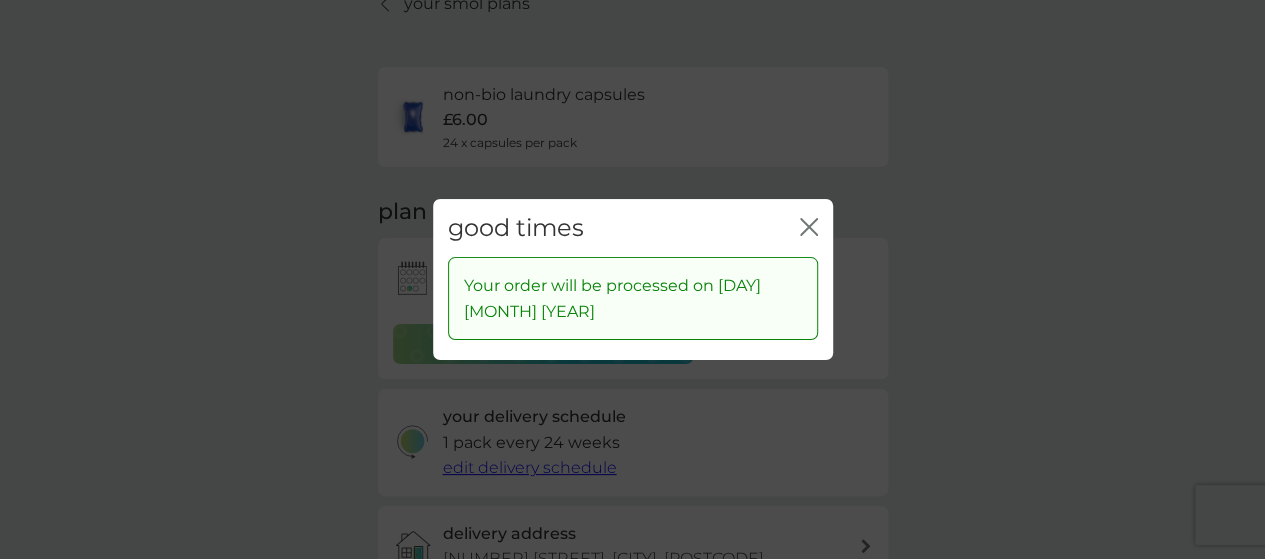 click 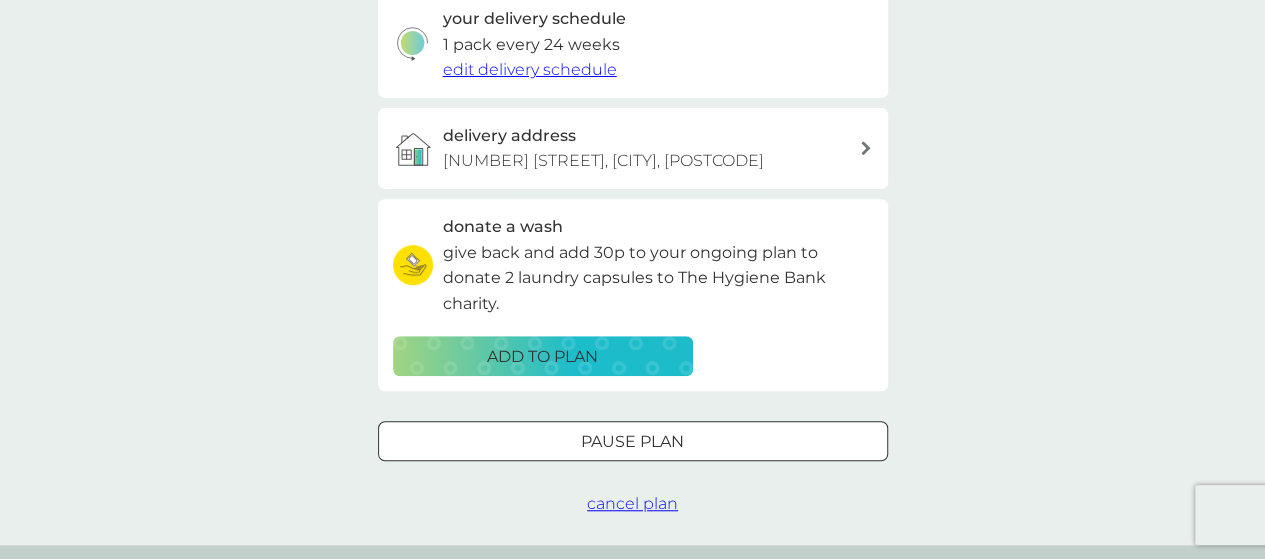 scroll, scrollTop: 500, scrollLeft: 0, axis: vertical 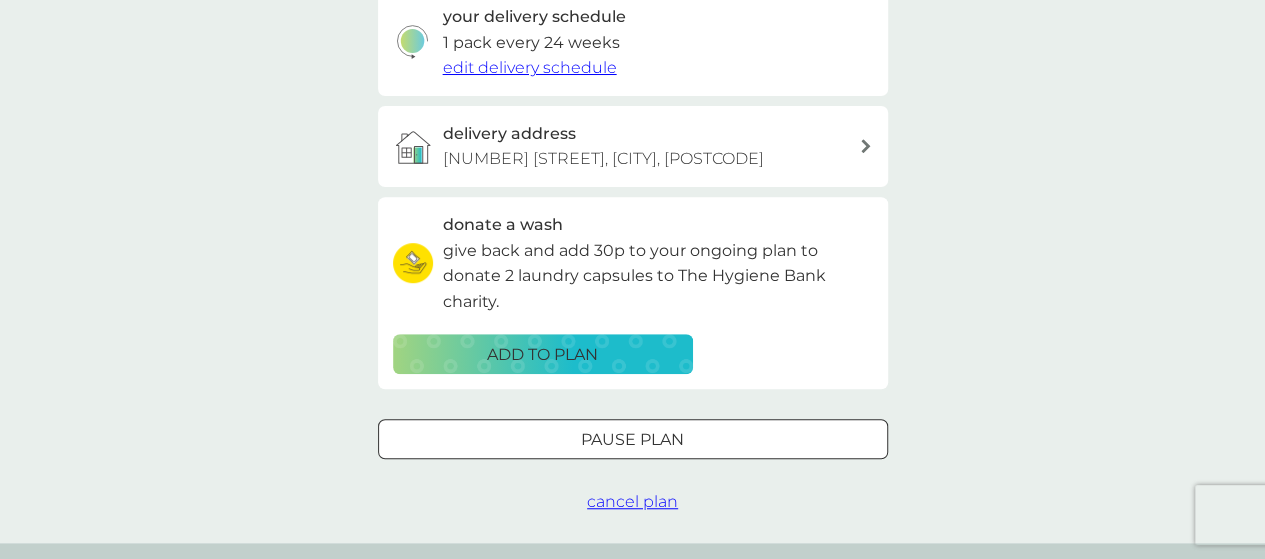 click on "ADD TO PLAN" at bounding box center [543, 355] 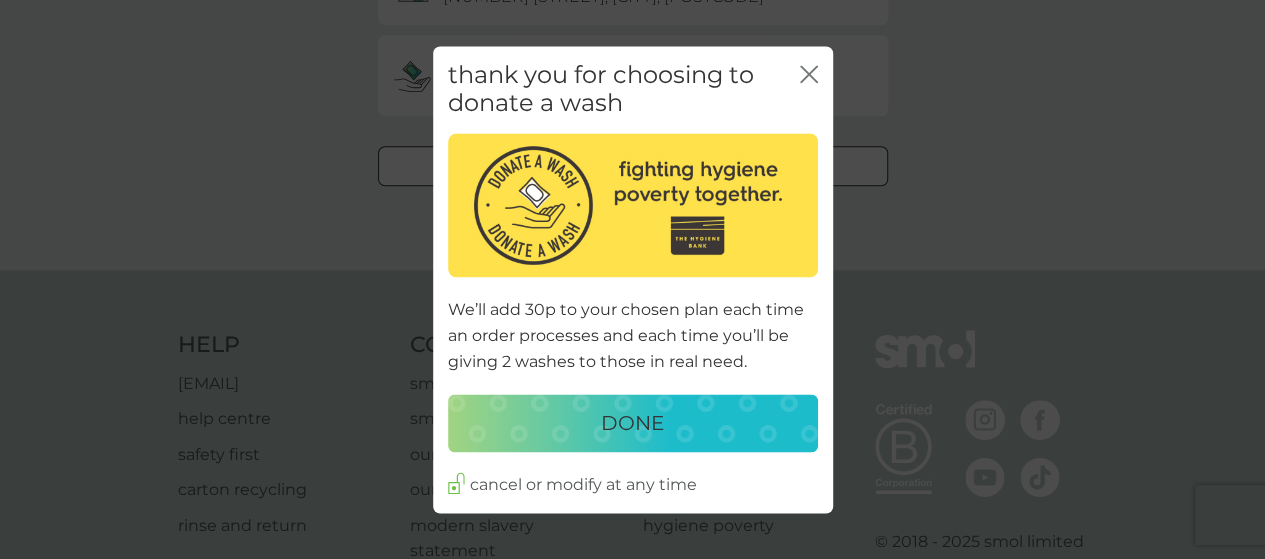 scroll, scrollTop: 700, scrollLeft: 0, axis: vertical 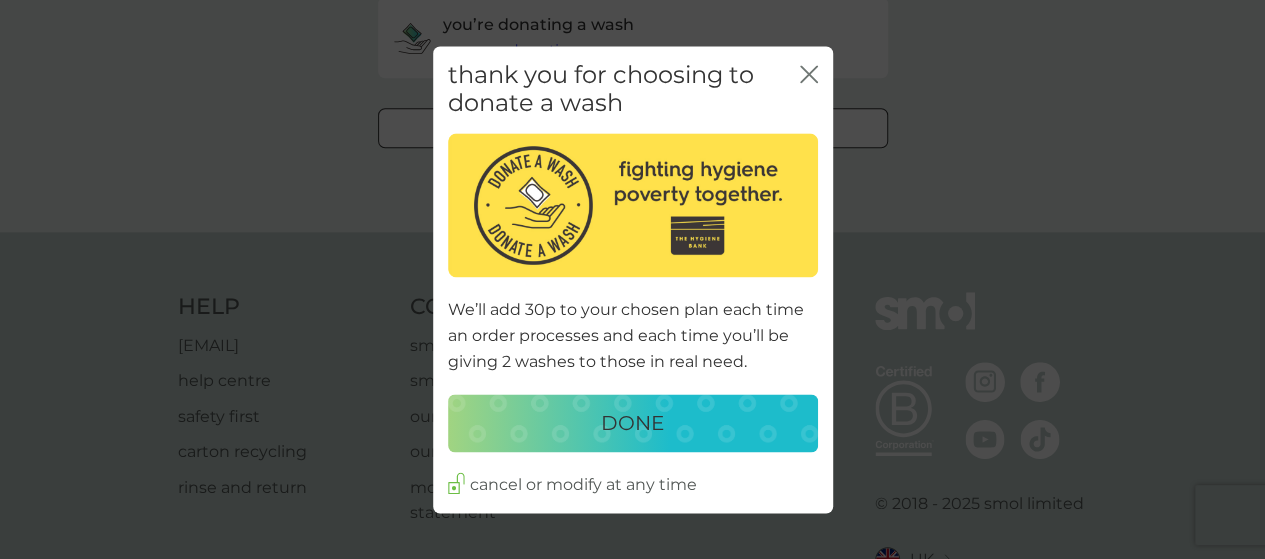 click on "DONE" at bounding box center [632, 424] 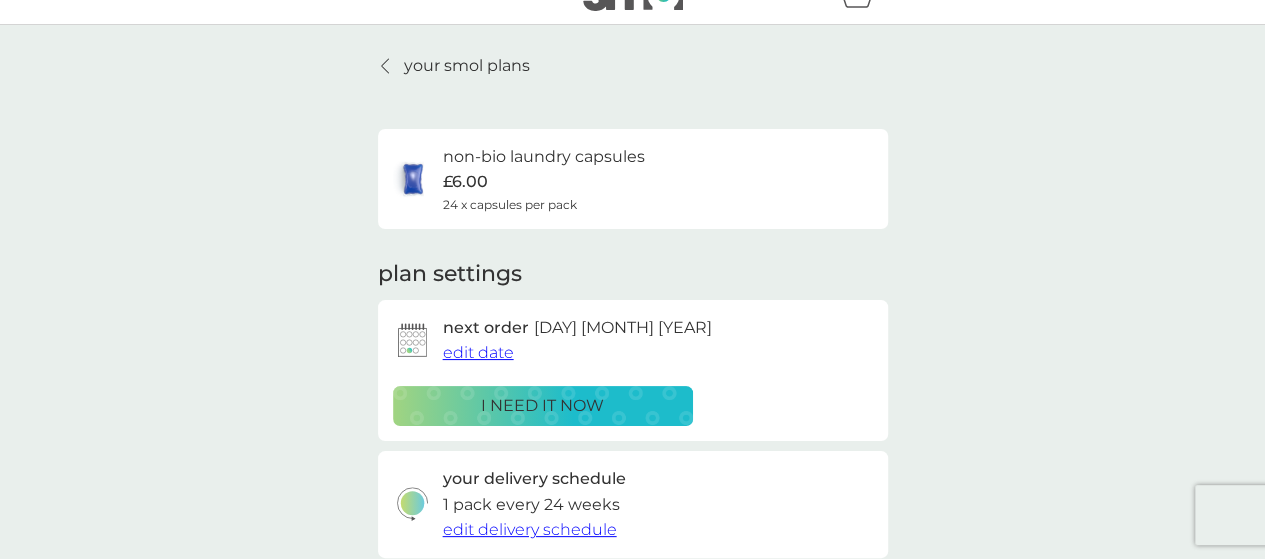 scroll, scrollTop: 0, scrollLeft: 0, axis: both 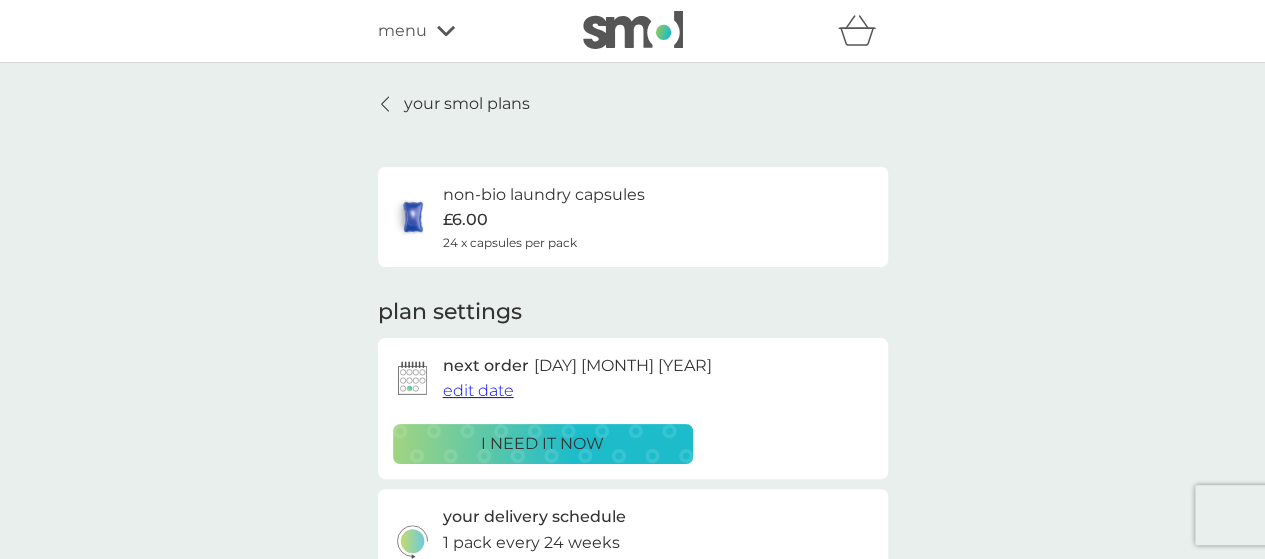click 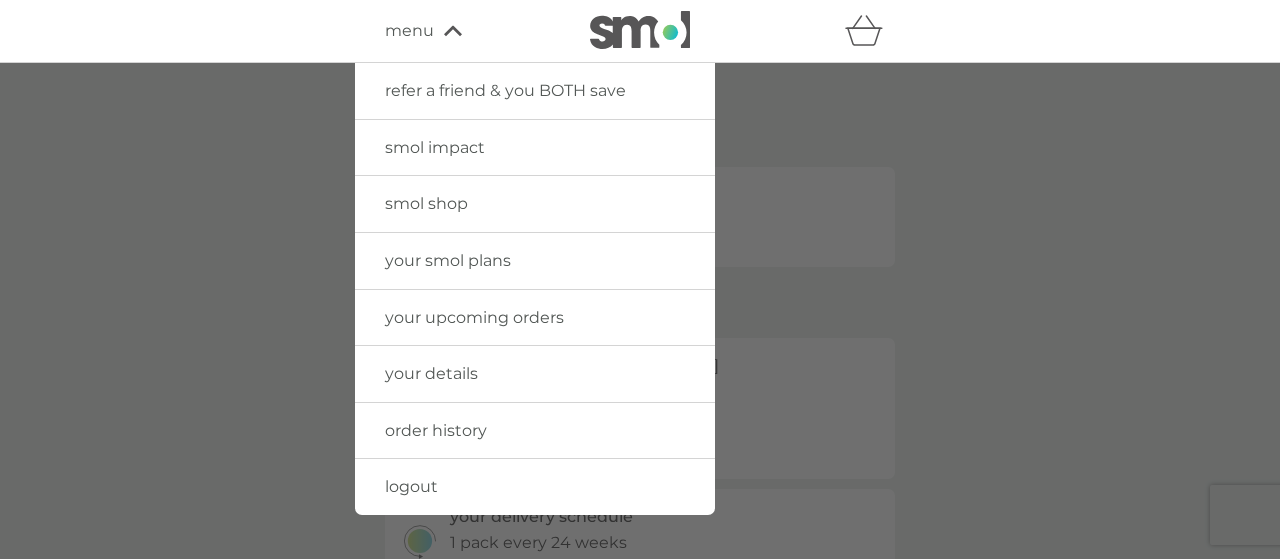 click on "your smol plans" at bounding box center [448, 260] 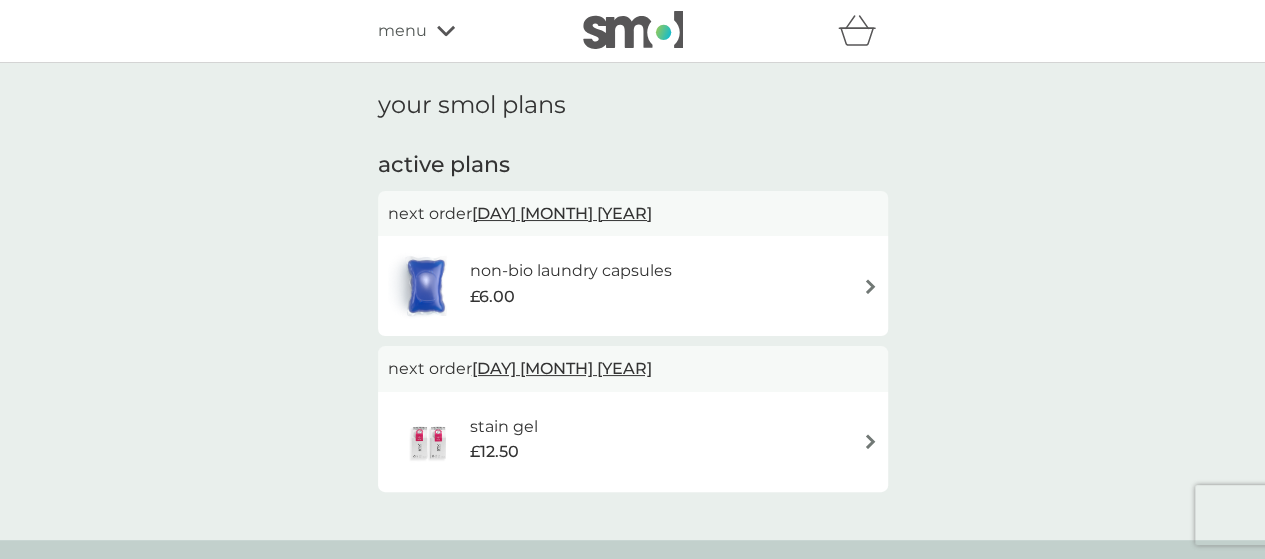 click on "[DAY] [MONTH] [YEAR]" at bounding box center [562, 213] 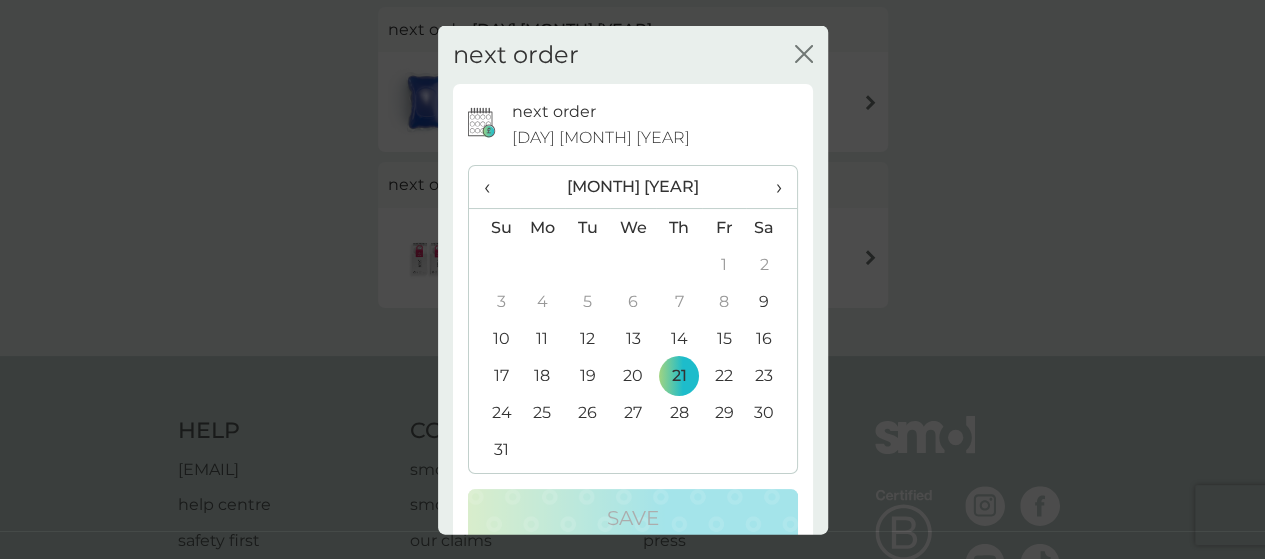 scroll, scrollTop: 200, scrollLeft: 0, axis: vertical 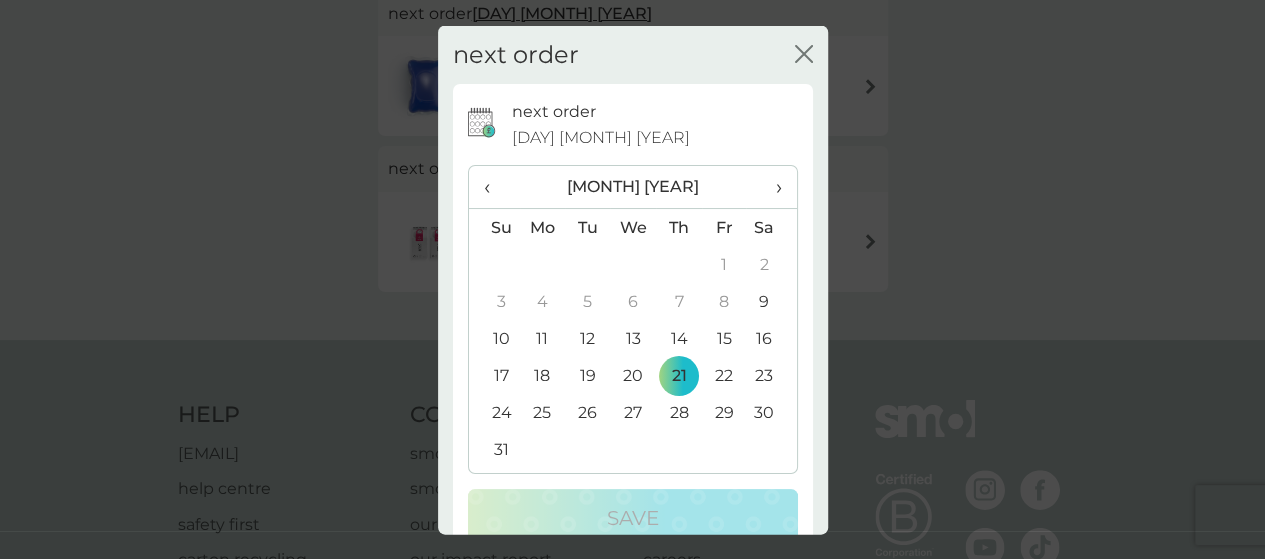 click on "close" 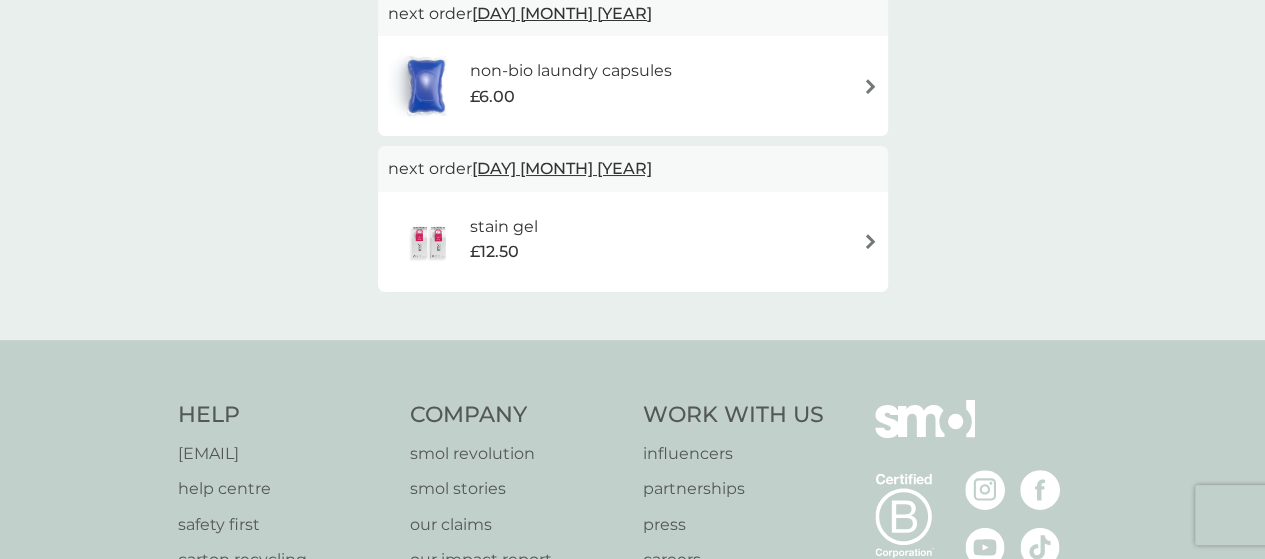 click at bounding box center [870, 86] 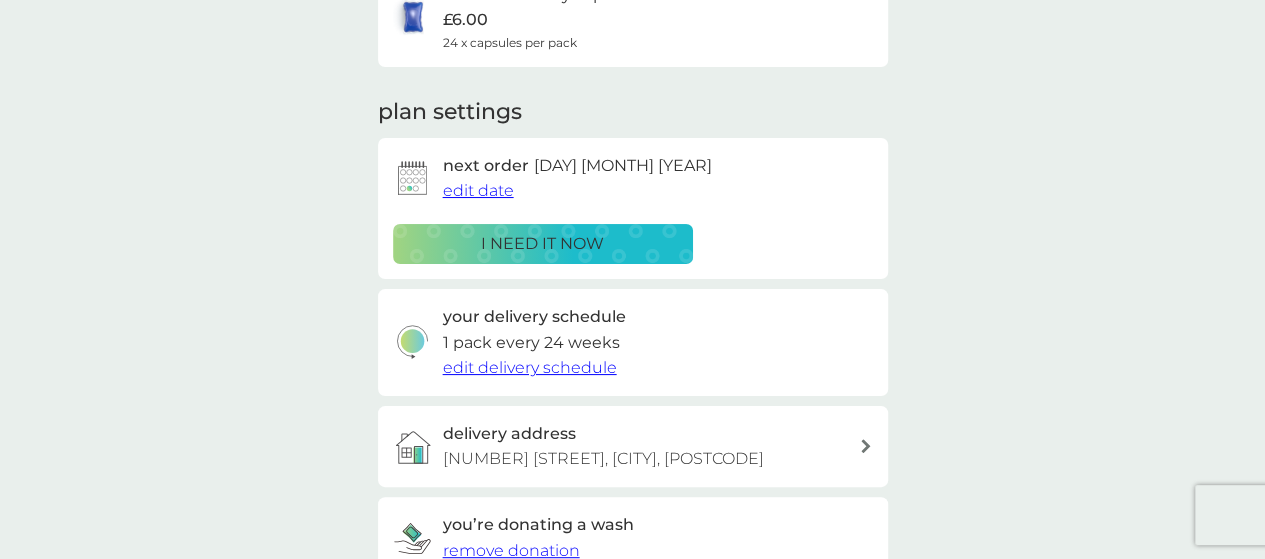 scroll, scrollTop: 0, scrollLeft: 0, axis: both 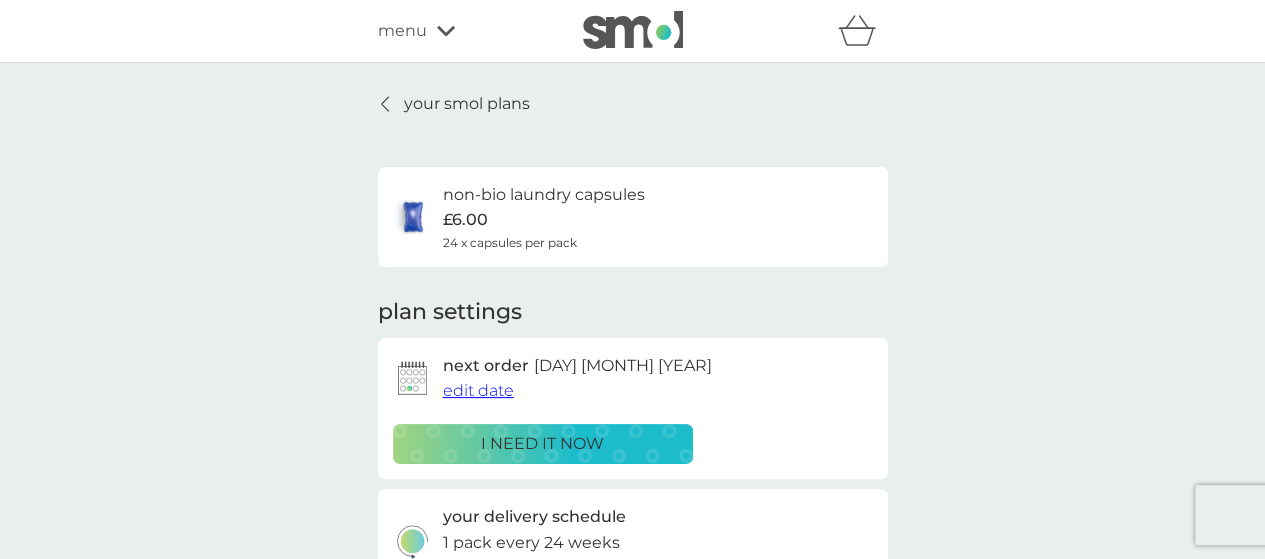 click at bounding box center (413, 217) 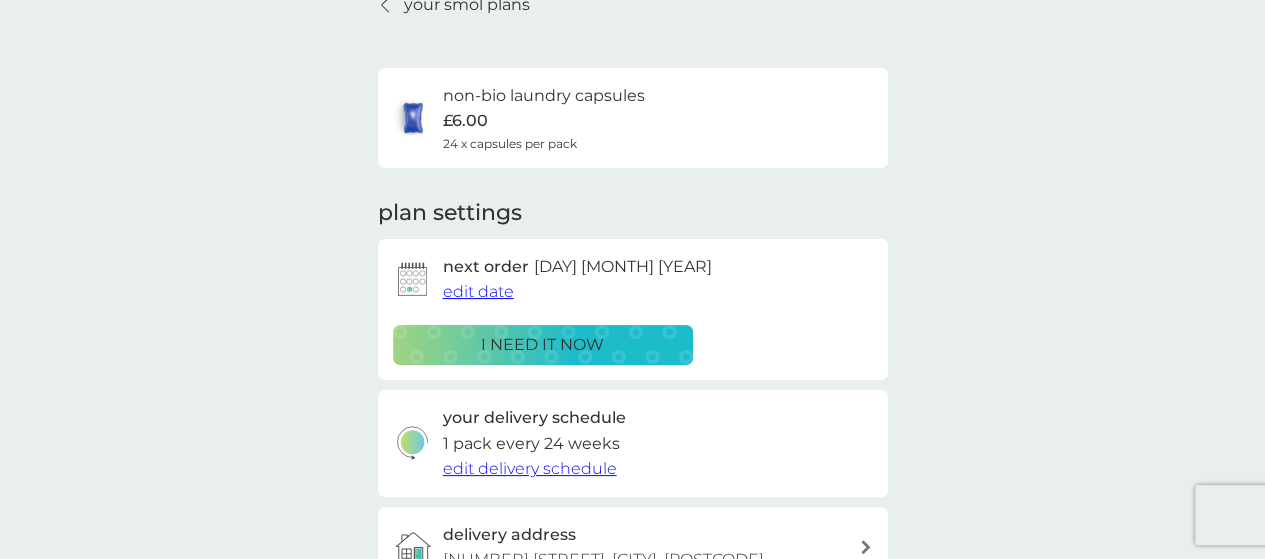 scroll, scrollTop: 0, scrollLeft: 0, axis: both 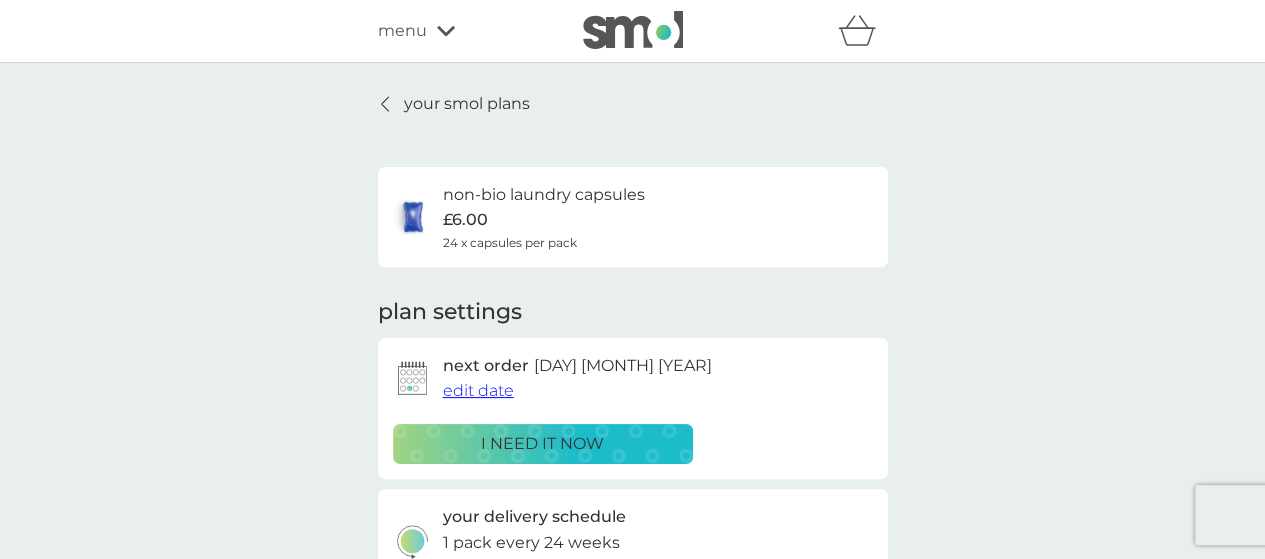 click 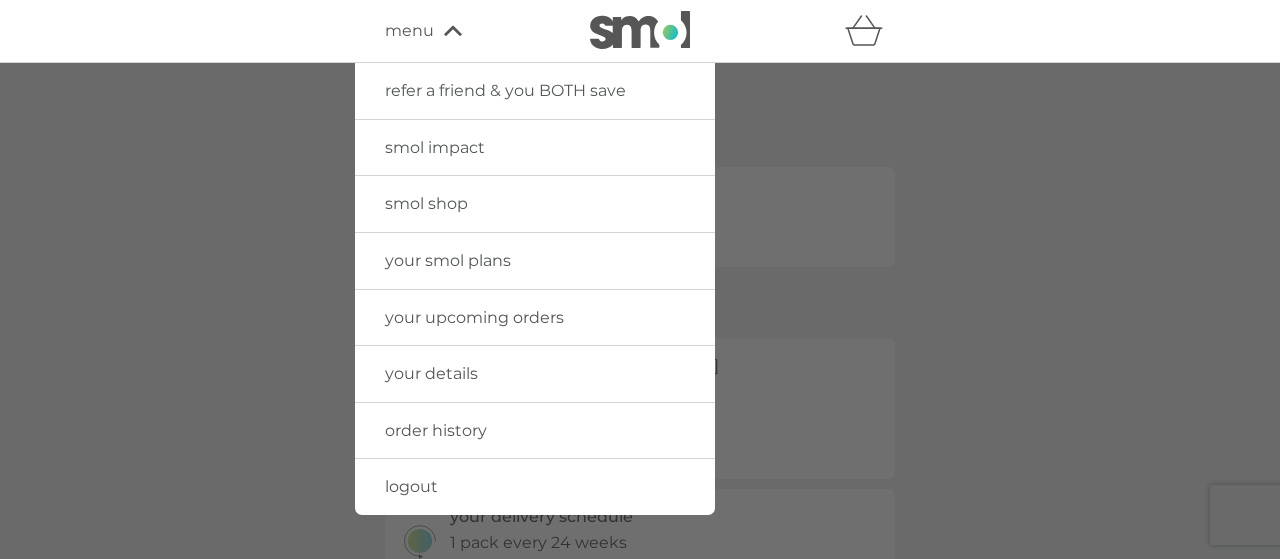 click on "smol shop" at bounding box center [426, 203] 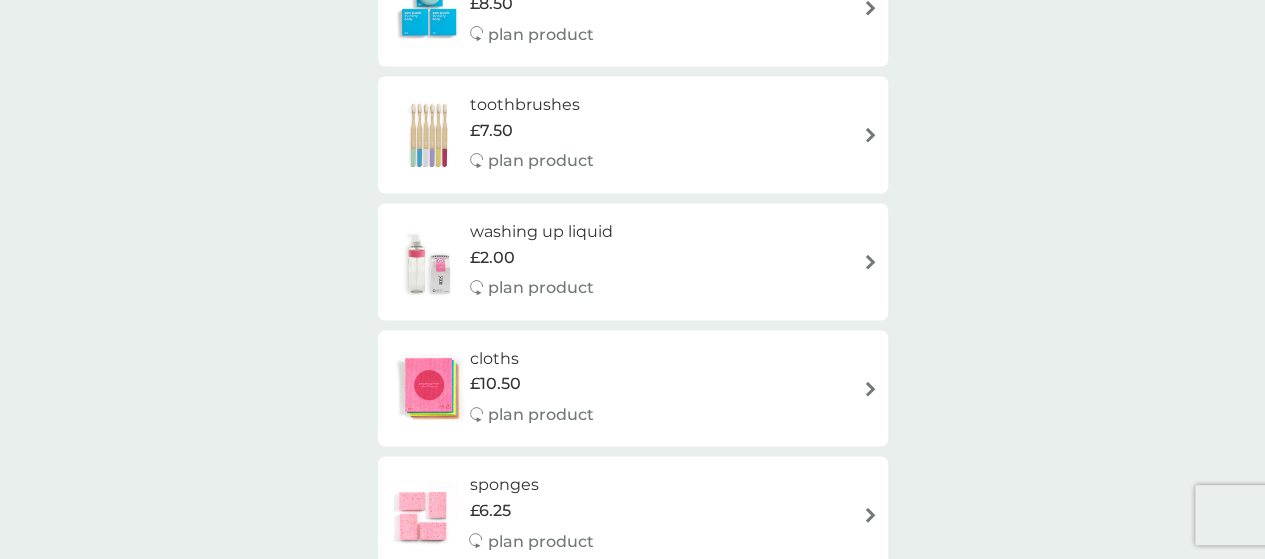 scroll, scrollTop: 2000, scrollLeft: 0, axis: vertical 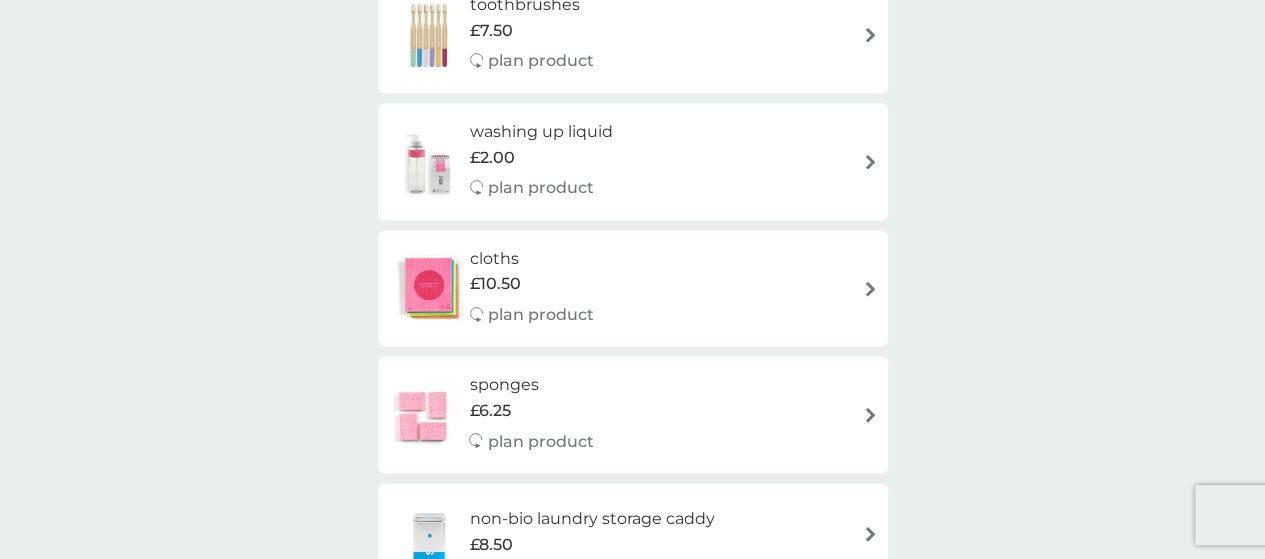 click on "washing up liquid" at bounding box center [541, 132] 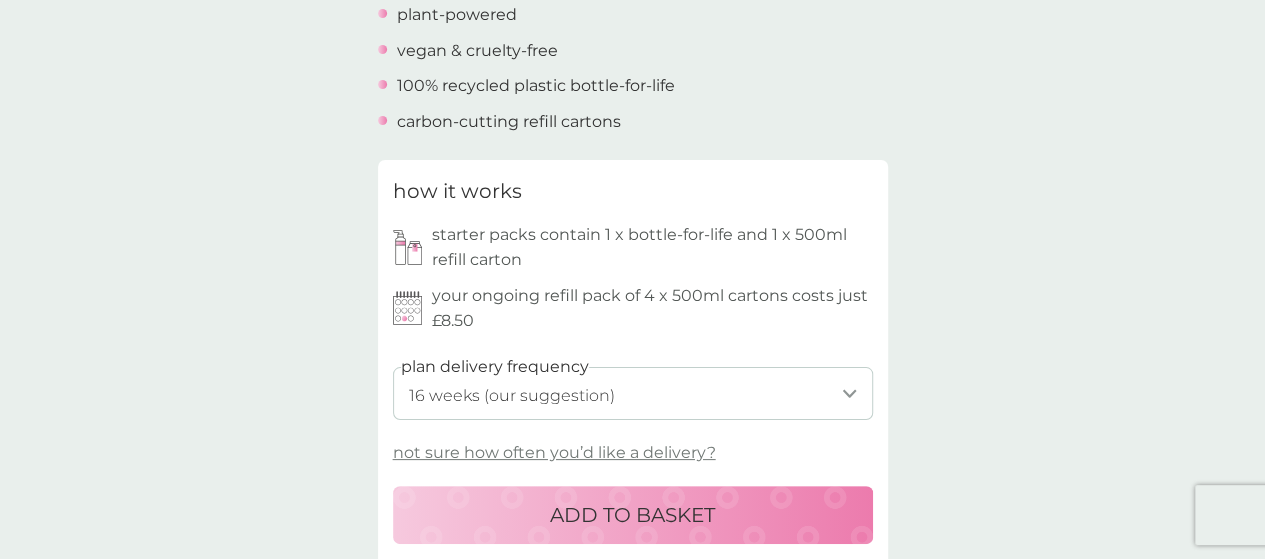 scroll, scrollTop: 900, scrollLeft: 0, axis: vertical 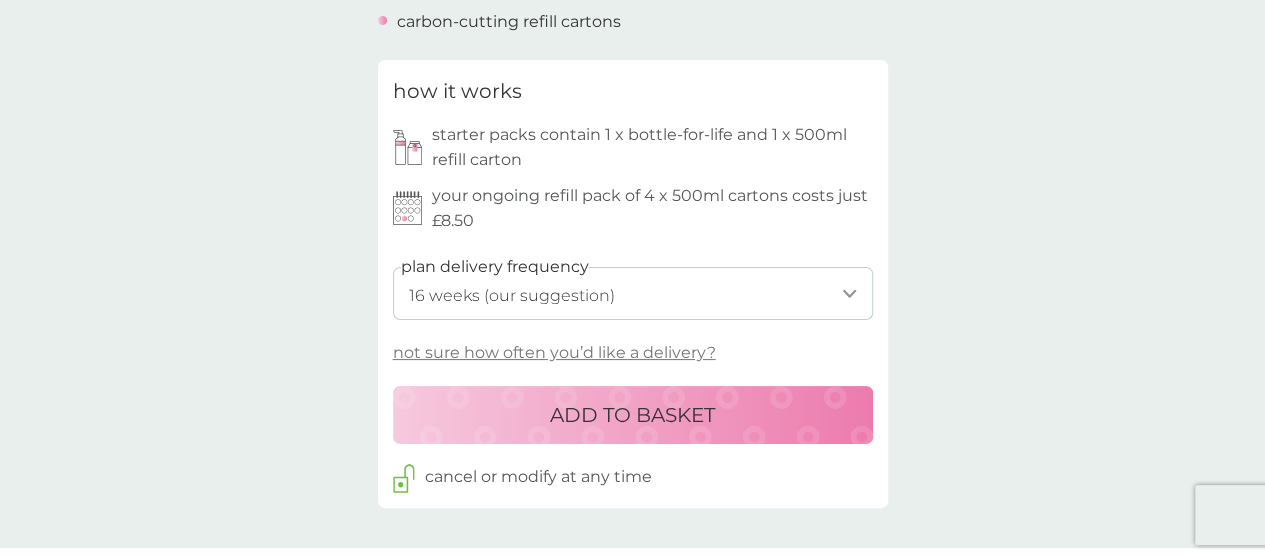 click on "1 week  2 weeks  3 weeks  4 weeks  5 weeks  6 weeks  7 weeks  8 weeks  9 weeks  10 weeks  11 weeks  12 weeks  13 weeks  14 weeks  15 weeks  16 weeks (our suggestion) 17 weeks  18 weeks  19 weeks  20 weeks  21 weeks  22 weeks  23 weeks  24 weeks  25 weeks  26 weeks  27 weeks  28 weeks  29 weeks  30 weeks" at bounding box center (633, 293) 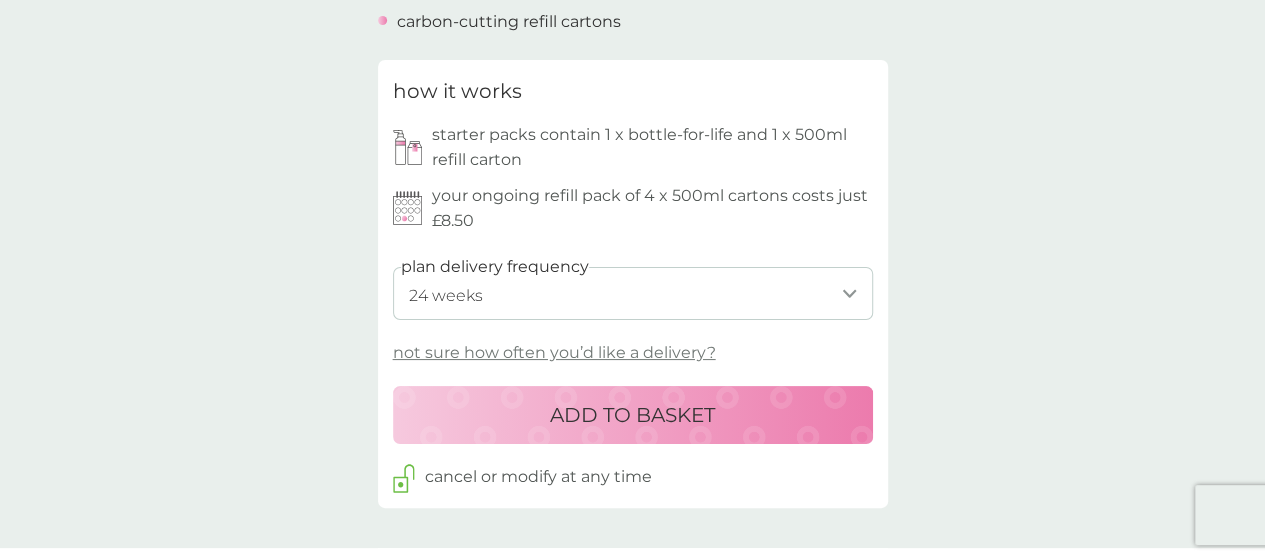 click on "1 week  2 weeks  3 weeks  4 weeks  5 weeks  6 weeks  7 weeks  8 weeks  9 weeks  10 weeks  11 weeks  12 weeks  13 weeks  14 weeks  15 weeks  16 weeks (our suggestion) 17 weeks  18 weeks  19 weeks  20 weeks  21 weeks  22 weeks  23 weeks  24 weeks  25 weeks  26 weeks  27 weeks  28 weeks  29 weeks  30 weeks" at bounding box center (633, 293) 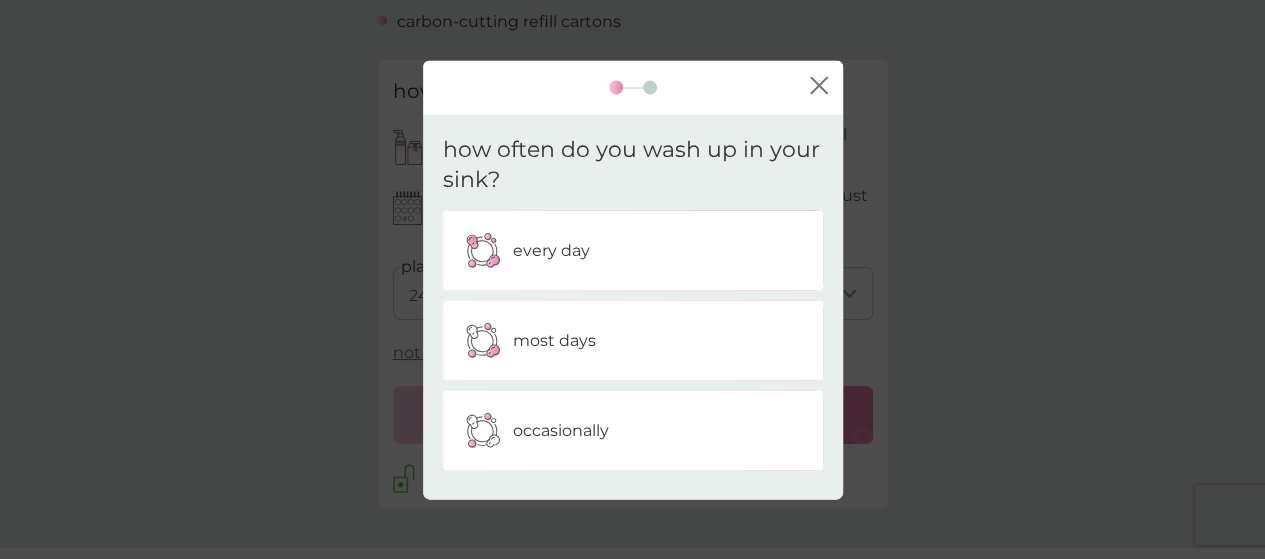 click on "occasionally" at bounding box center (633, 431) 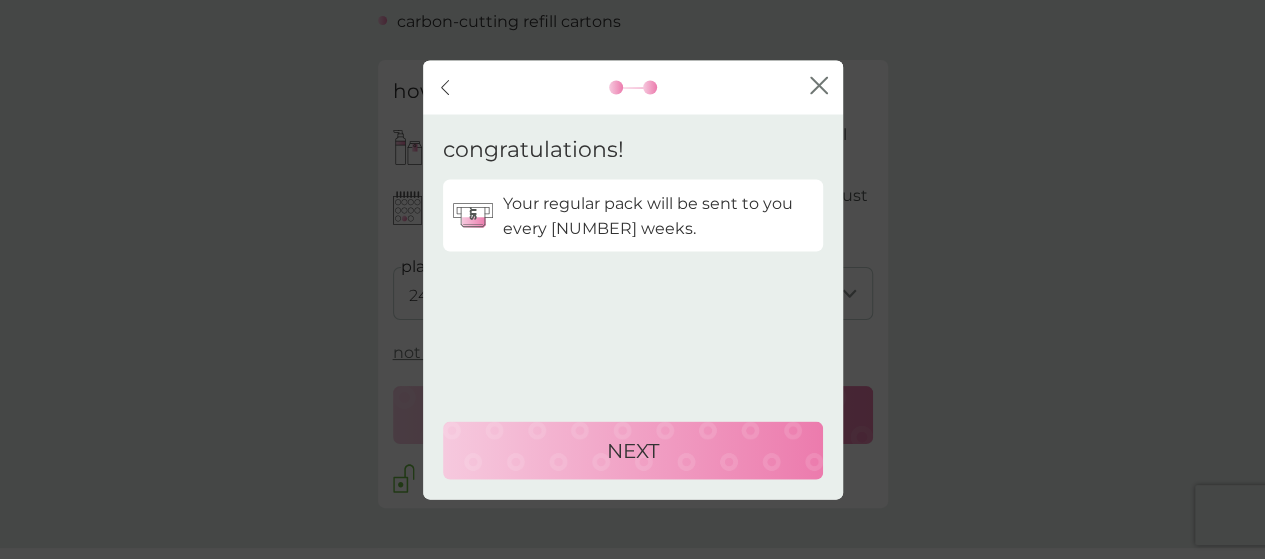click on "NEXT" at bounding box center (633, 450) 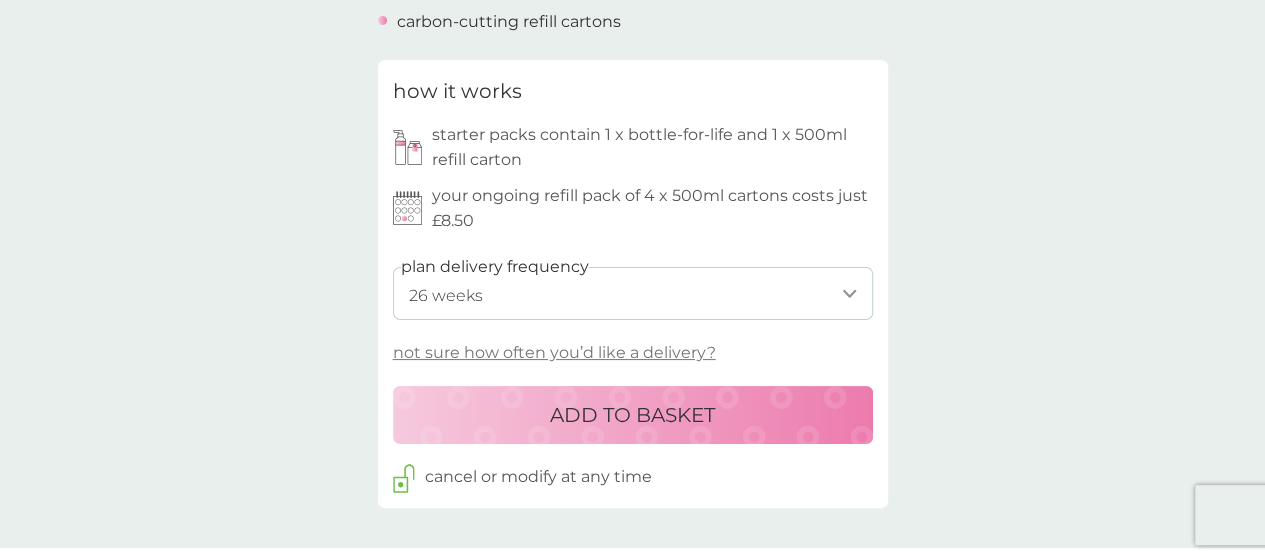 click on "ADD TO BASKET" at bounding box center [632, 415] 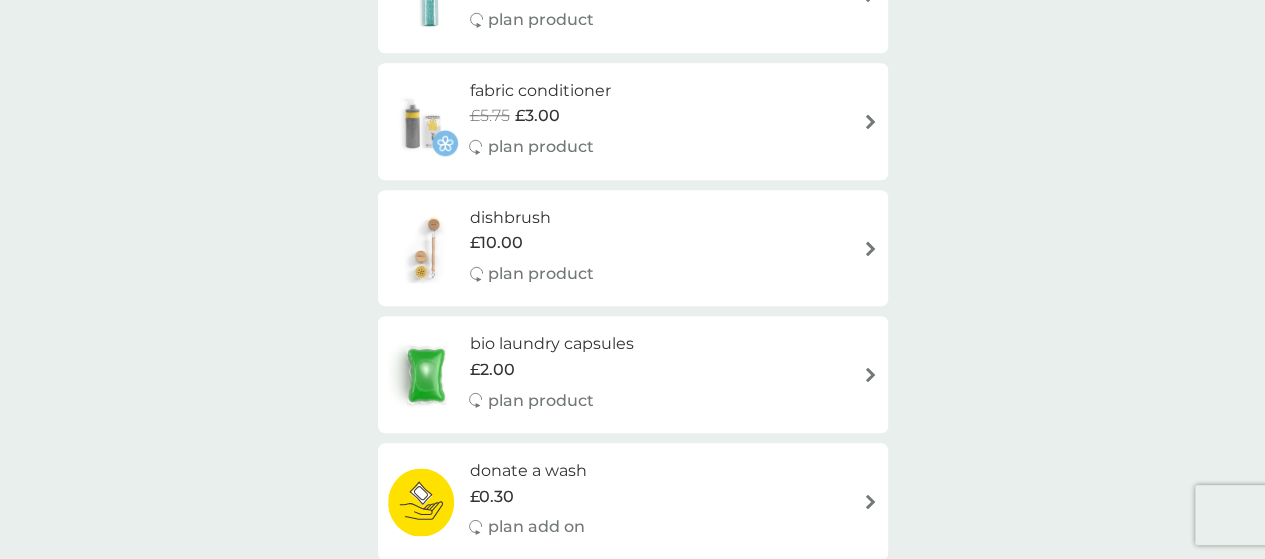 scroll, scrollTop: 0, scrollLeft: 0, axis: both 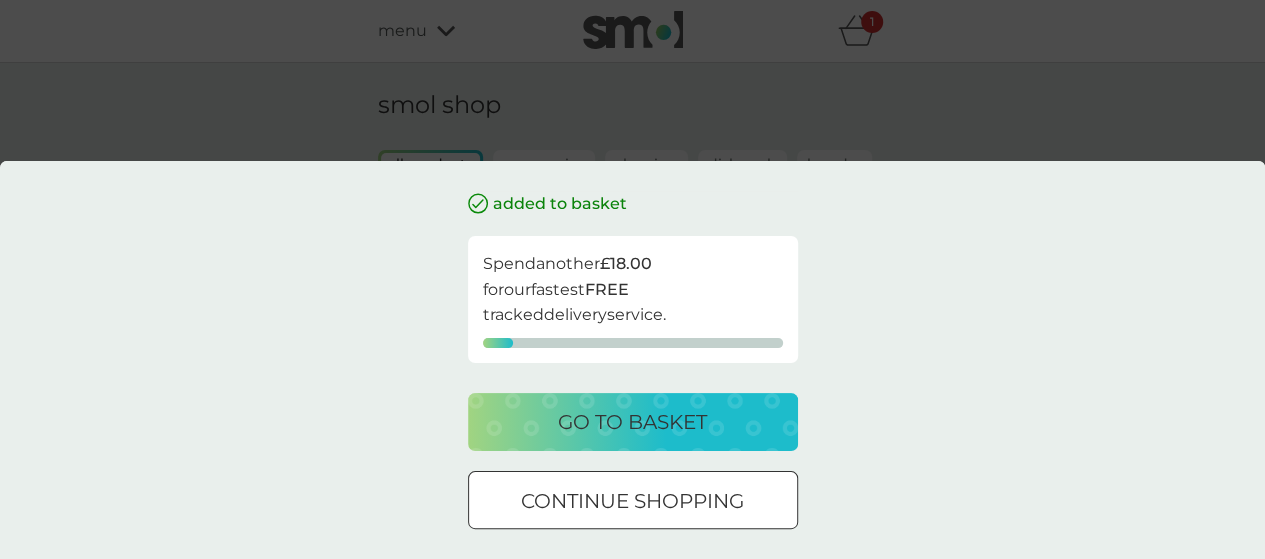 click on "added to basket Spend  another  £18.00   for  our  fastest  FREE   tracked  delivery  service.  go to basket continue shopping" at bounding box center [633, 375] 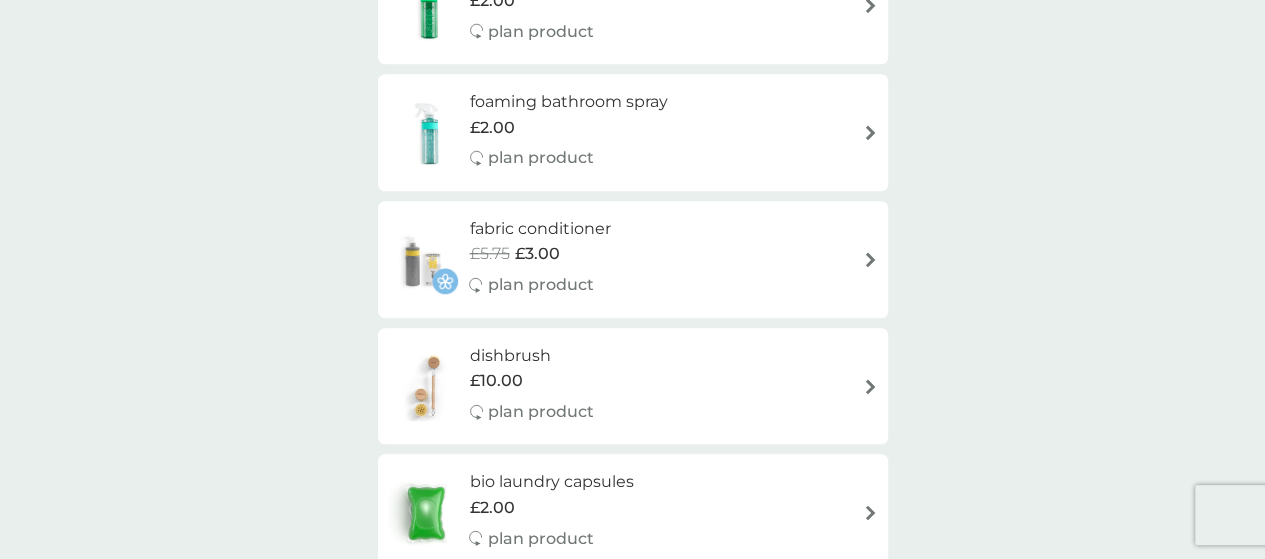 scroll, scrollTop: 800, scrollLeft: 0, axis: vertical 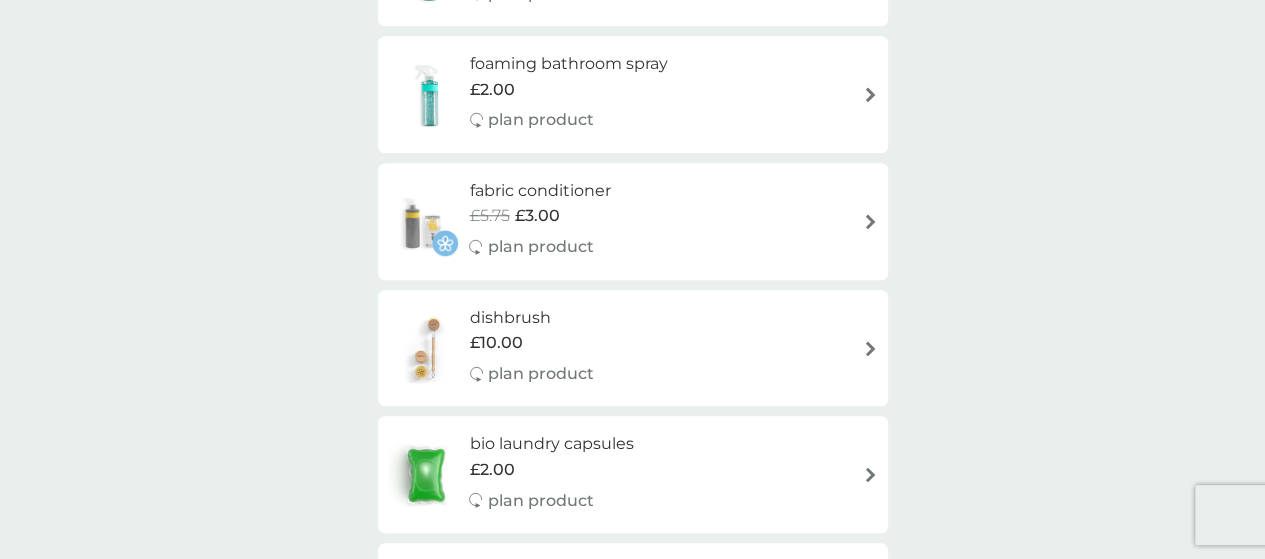 click on "fabric conditioner" at bounding box center [539, 191] 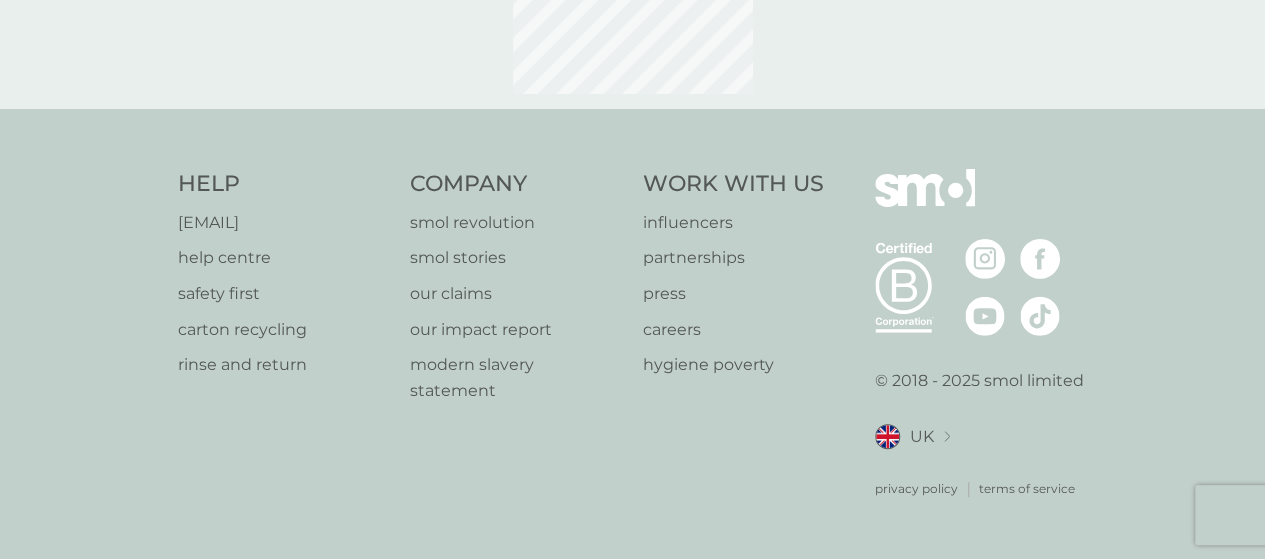 scroll, scrollTop: 0, scrollLeft: 0, axis: both 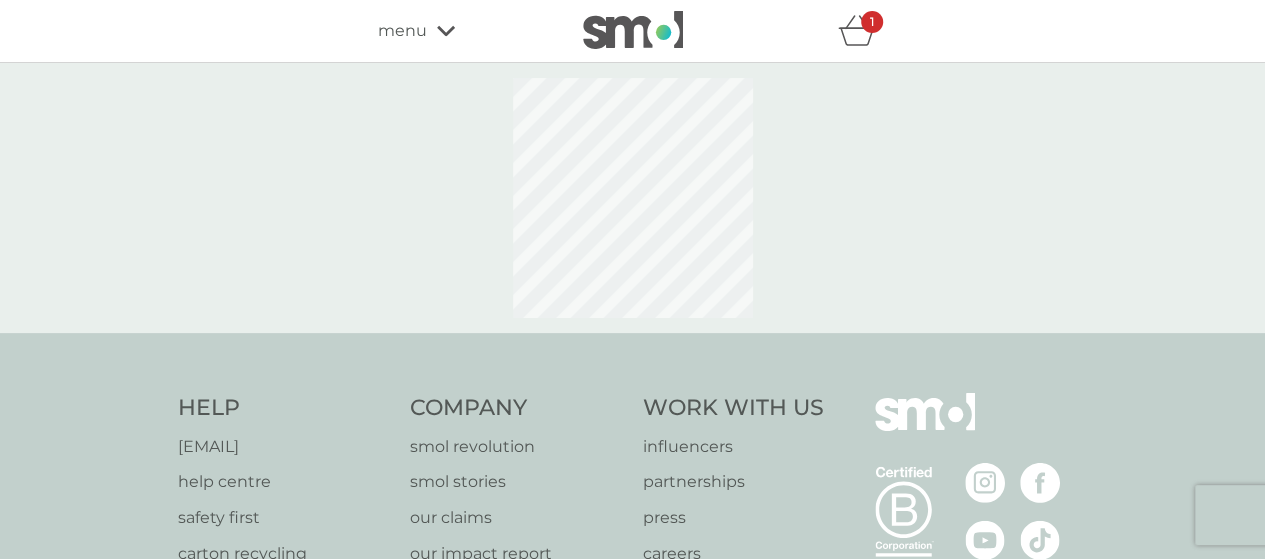 select on "182" 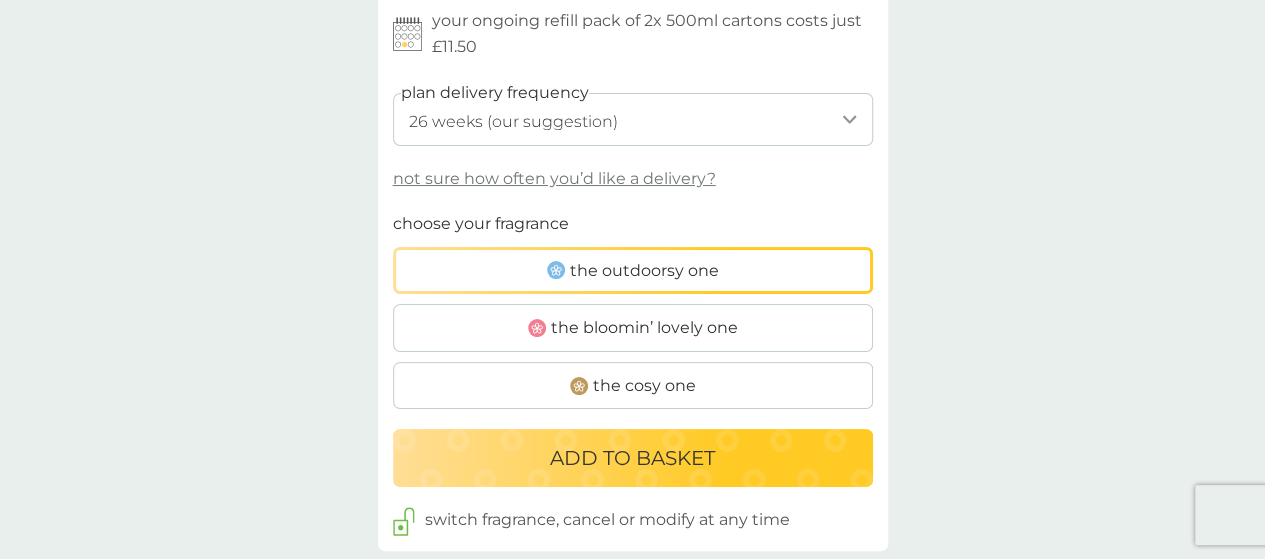 scroll, scrollTop: 1200, scrollLeft: 0, axis: vertical 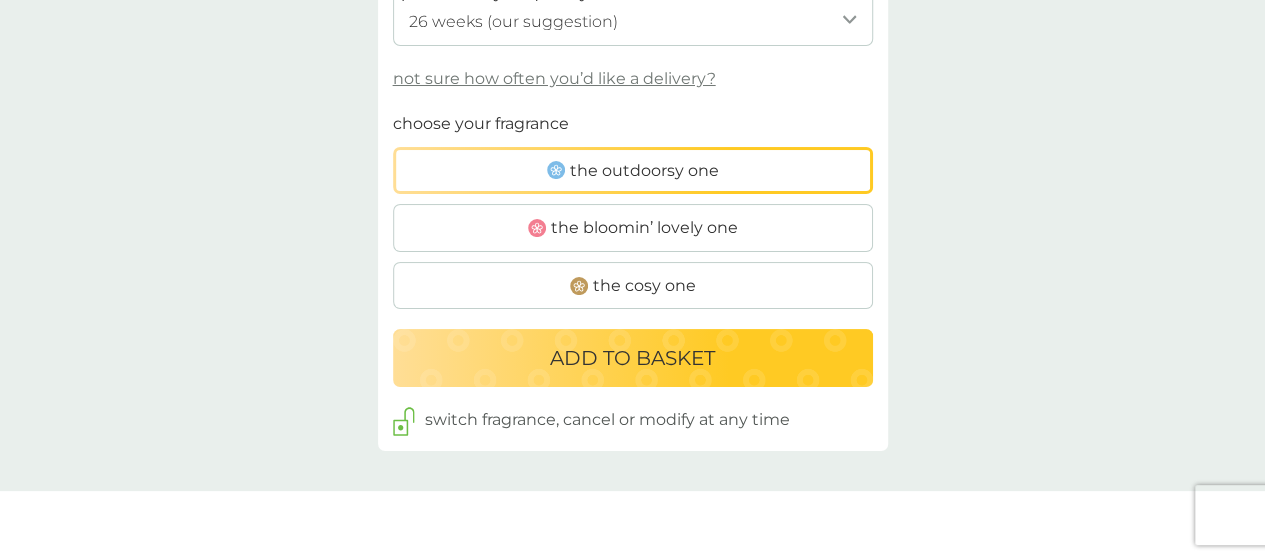 click on "the cosy one" at bounding box center [644, 286] 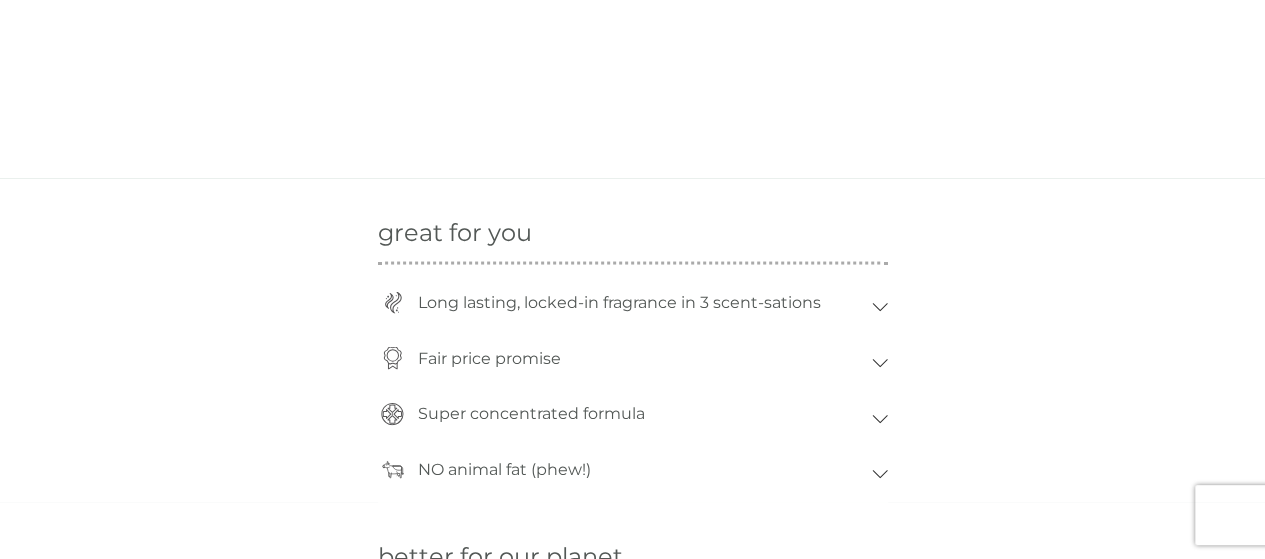 scroll, scrollTop: 1900, scrollLeft: 0, axis: vertical 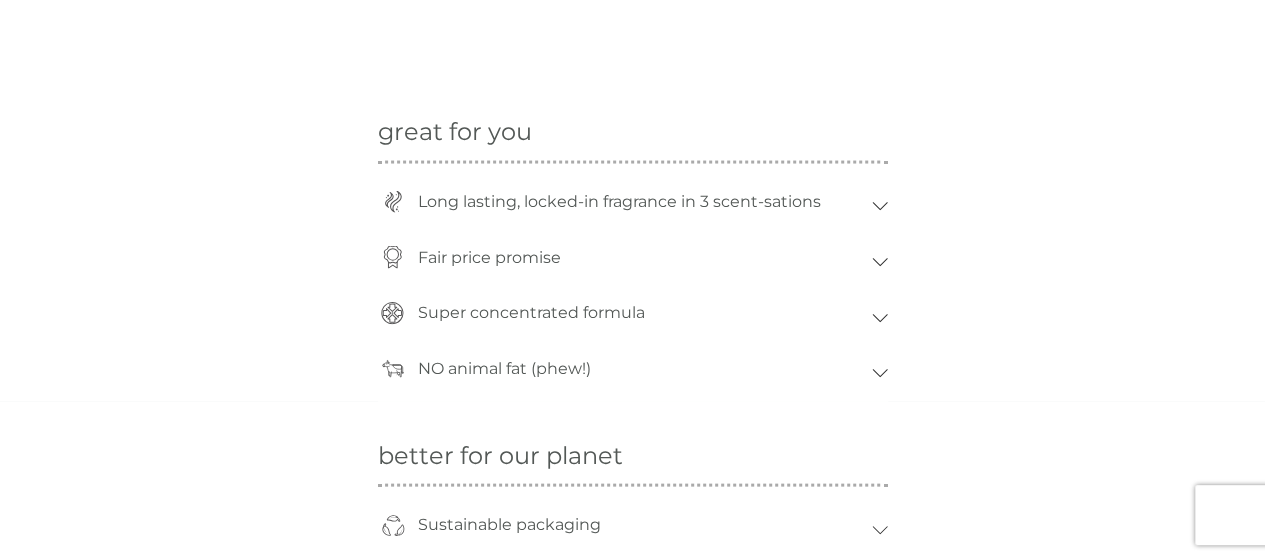 click 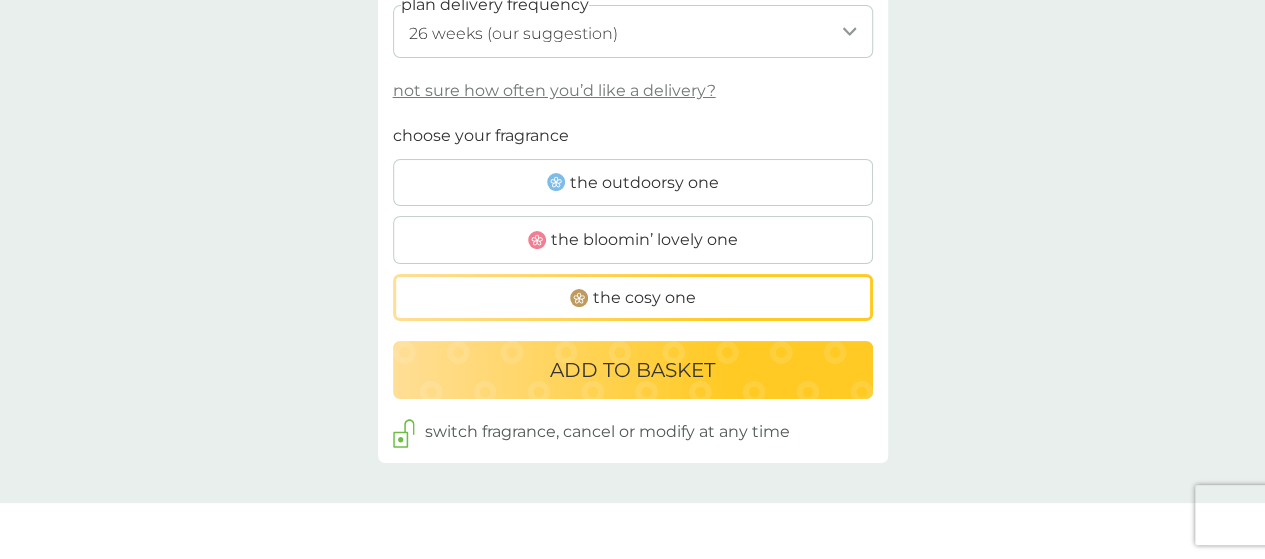 scroll, scrollTop: 1200, scrollLeft: 0, axis: vertical 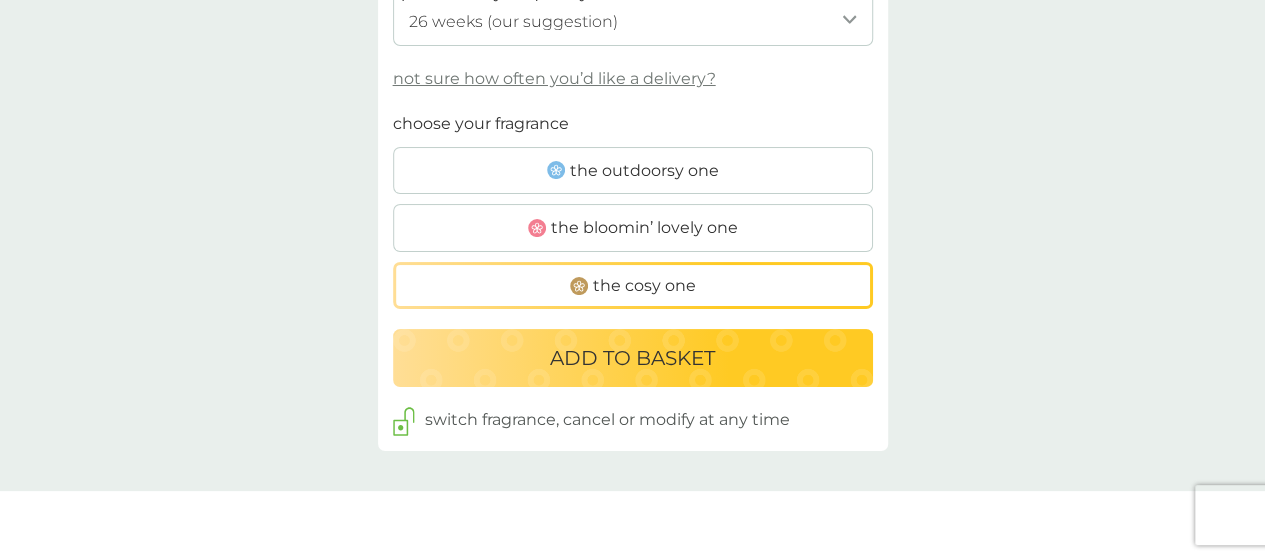 click on "ADD TO BASKET" at bounding box center (632, 358) 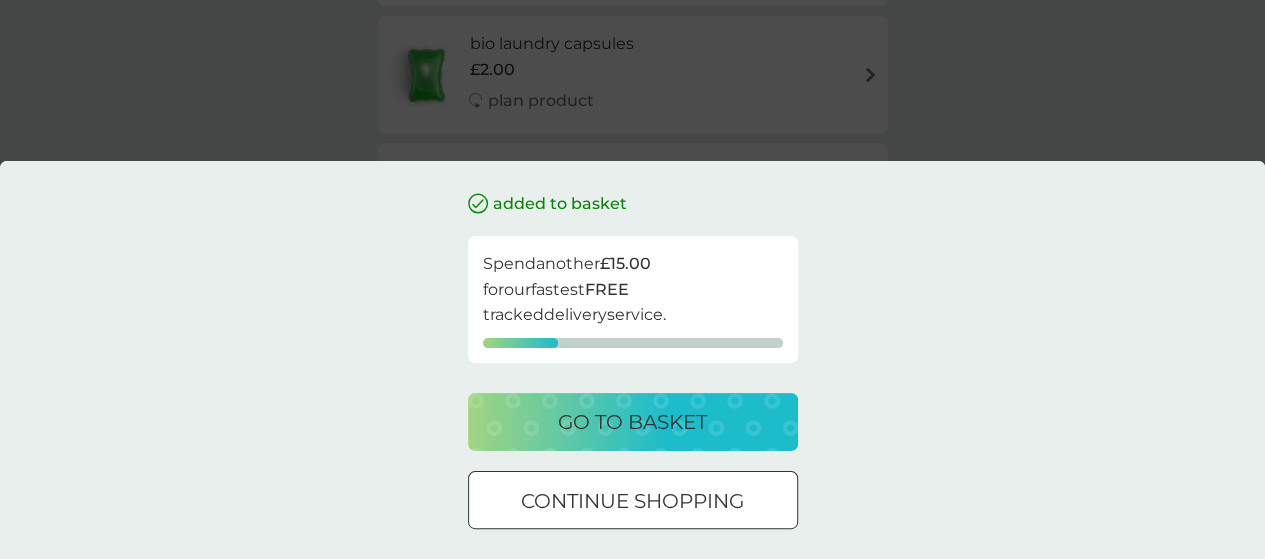 scroll, scrollTop: 0, scrollLeft: 0, axis: both 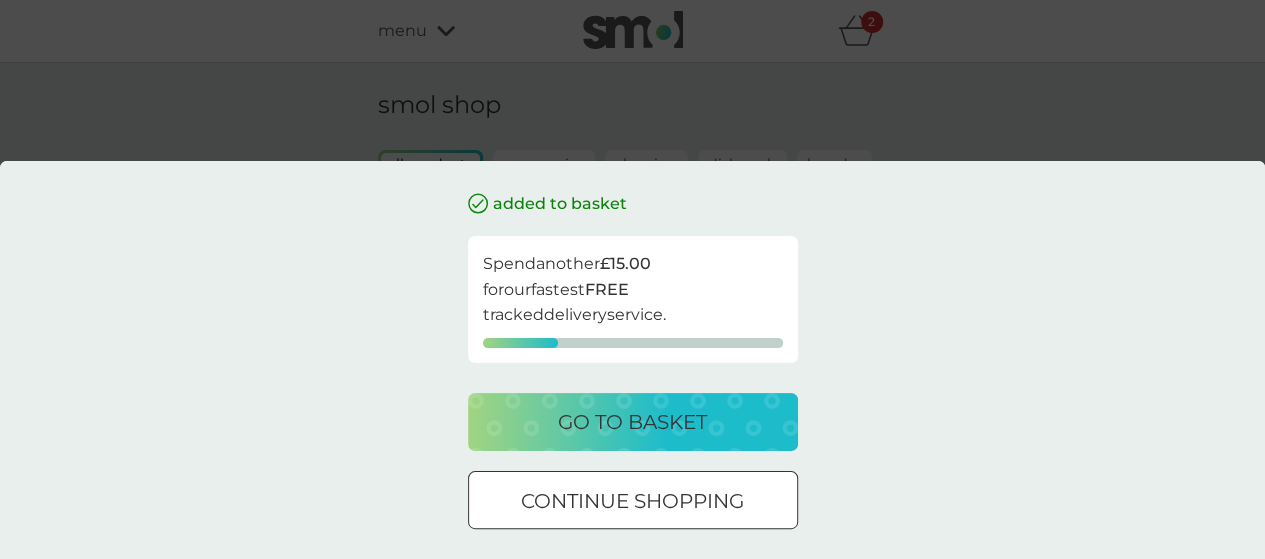 click on "continue shopping" at bounding box center (632, 501) 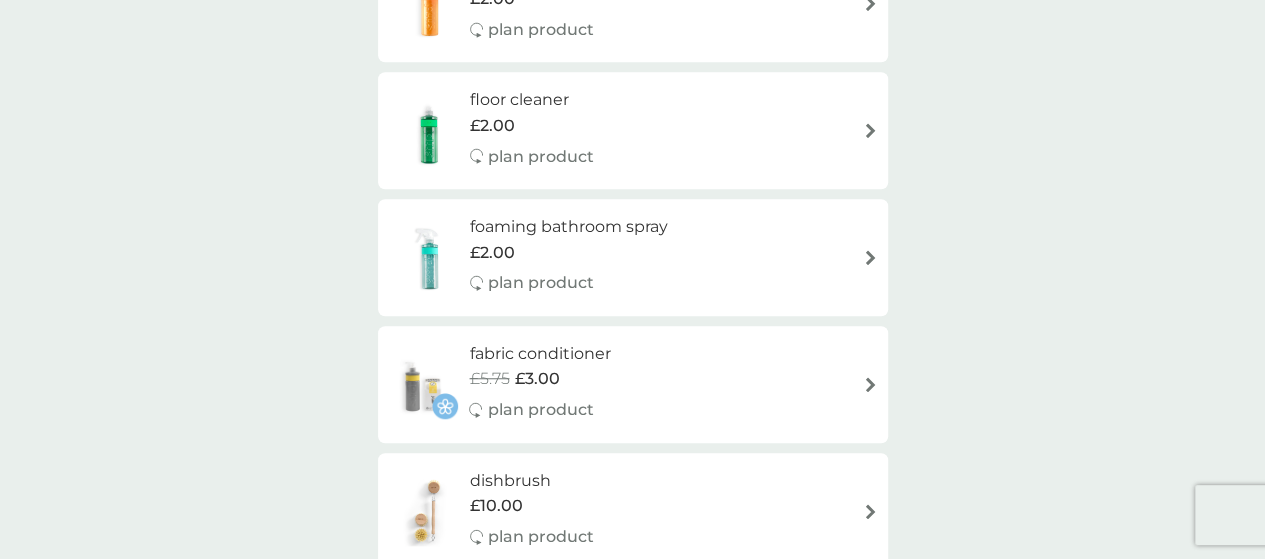 scroll, scrollTop: 700, scrollLeft: 0, axis: vertical 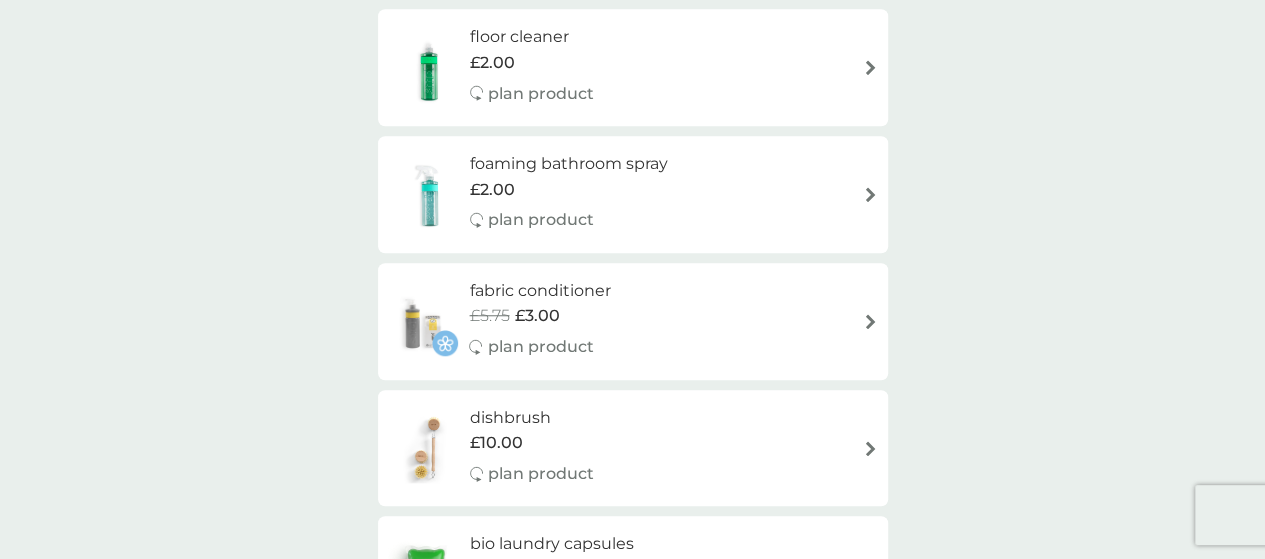 click on "£2.00" at bounding box center (569, 190) 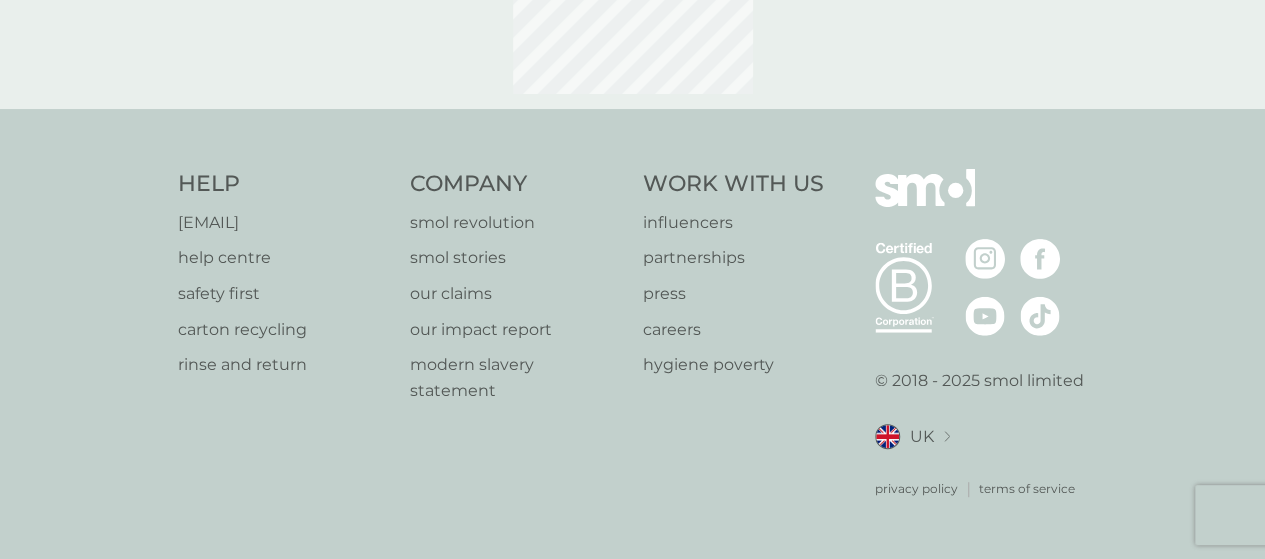 scroll, scrollTop: 0, scrollLeft: 0, axis: both 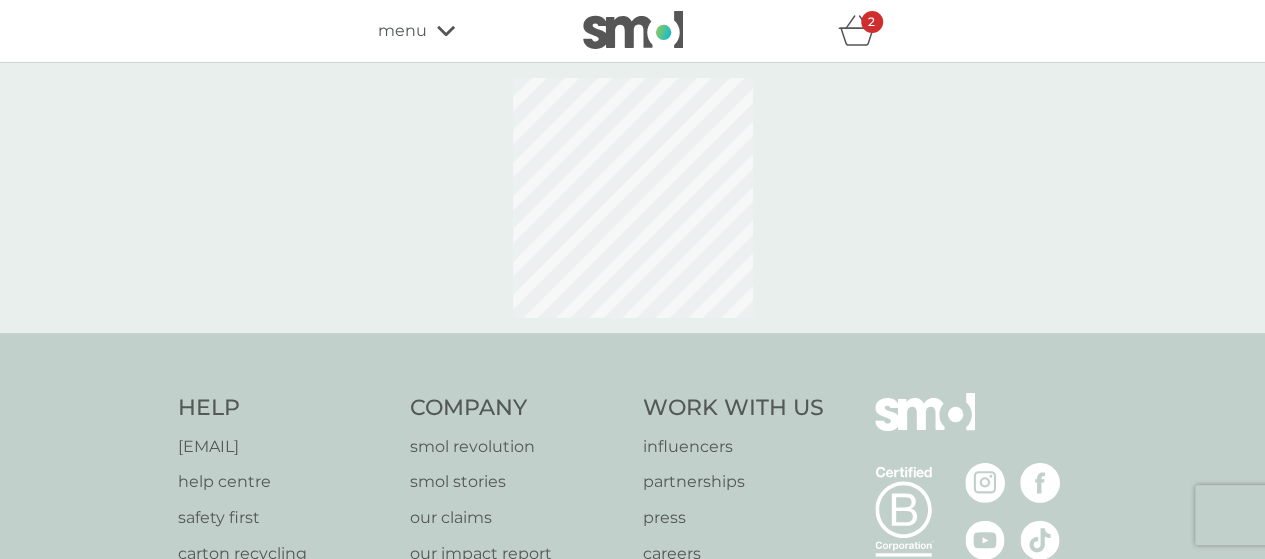 select on "182" 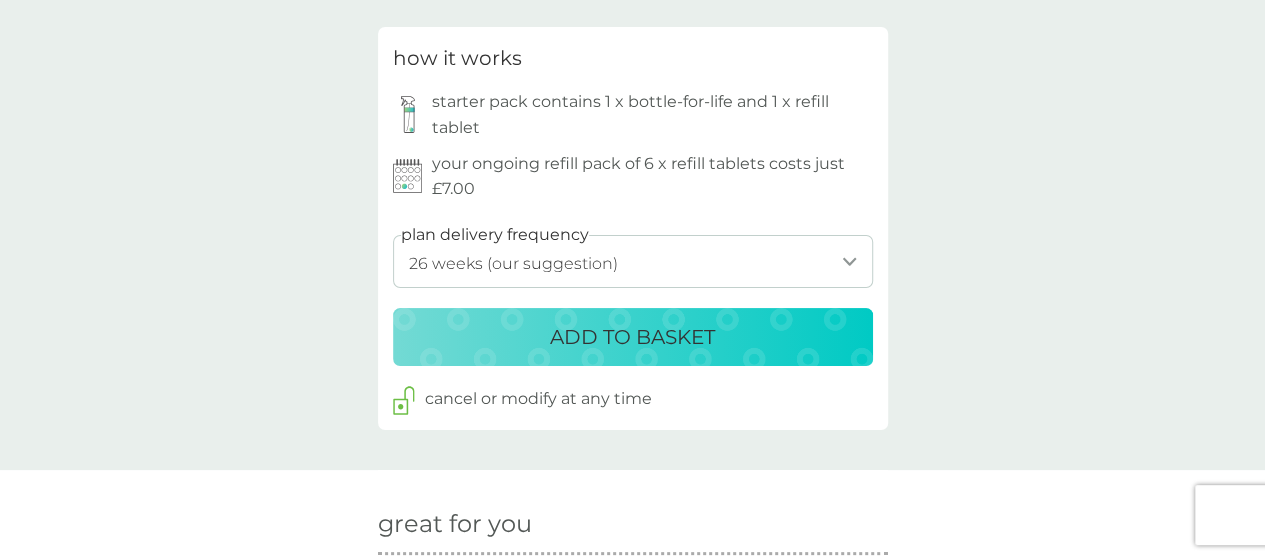 scroll, scrollTop: 1100, scrollLeft: 0, axis: vertical 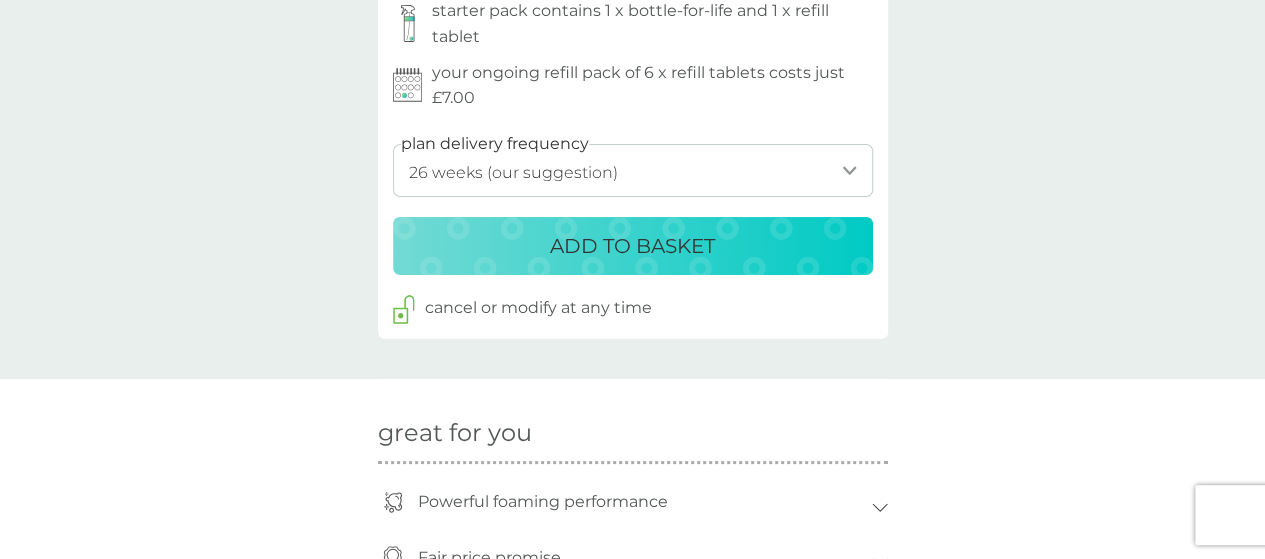 click on "ADD TO BASKET" at bounding box center (632, 246) 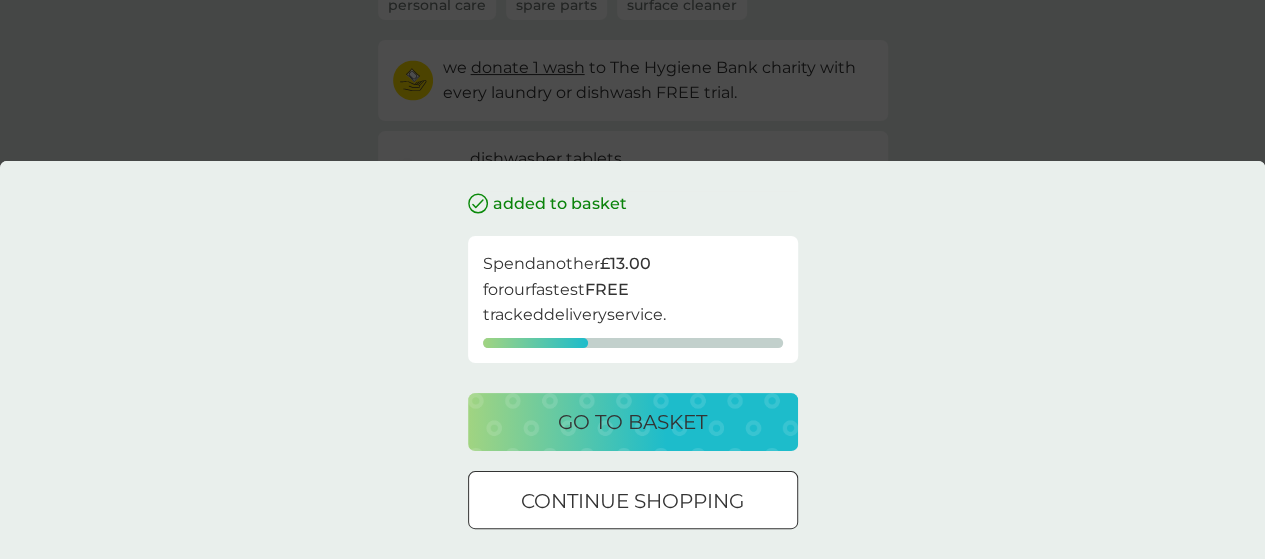 scroll, scrollTop: 200, scrollLeft: 0, axis: vertical 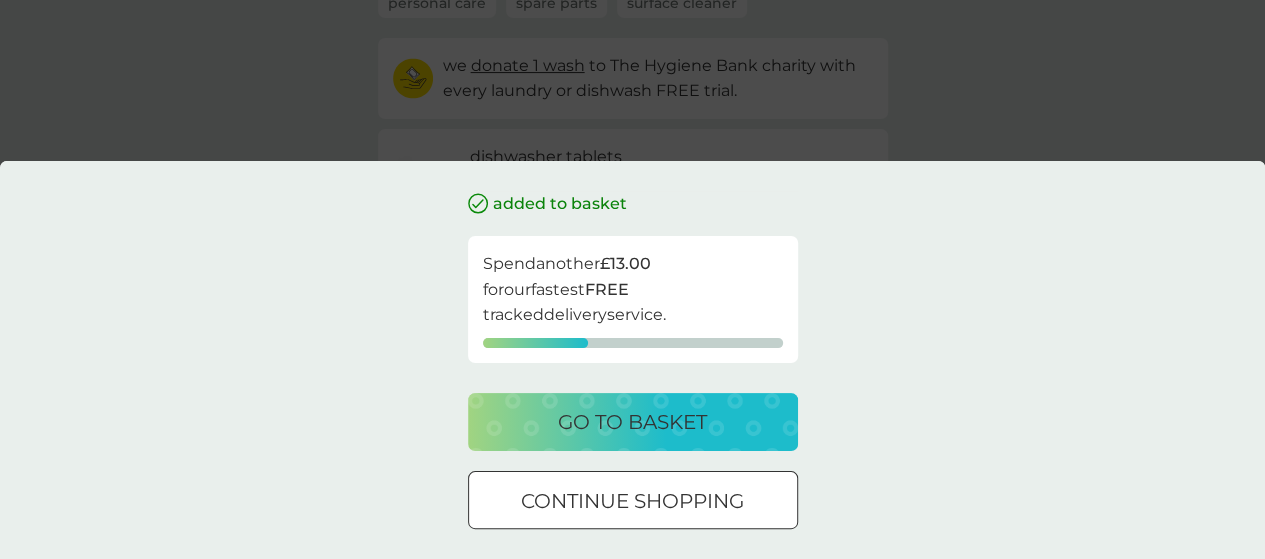click on "continue shopping" at bounding box center [632, 501] 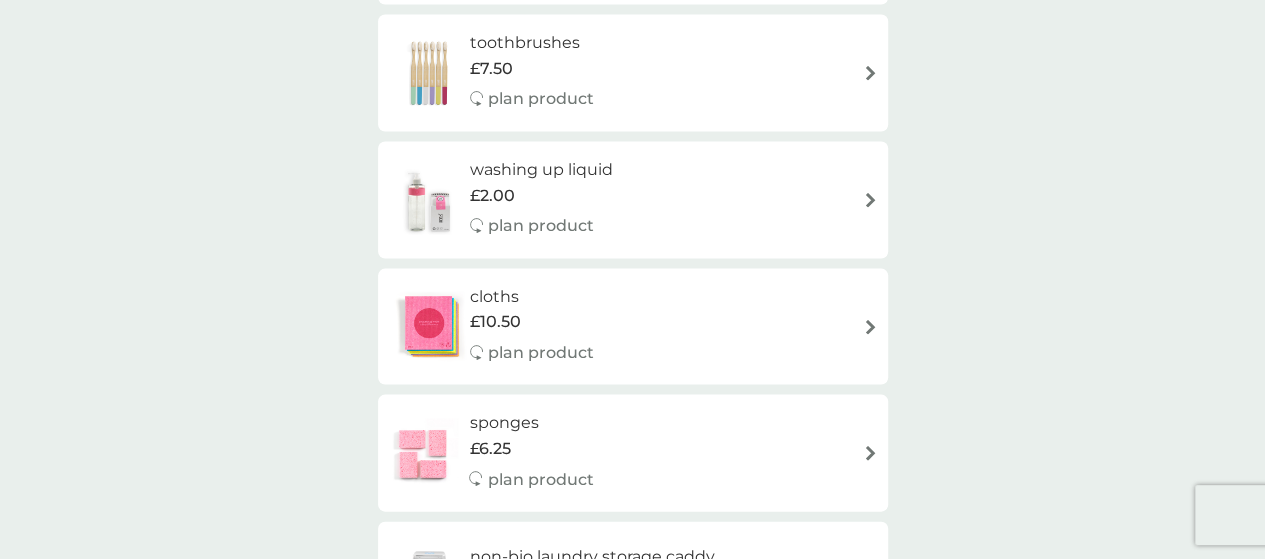 scroll, scrollTop: 2000, scrollLeft: 0, axis: vertical 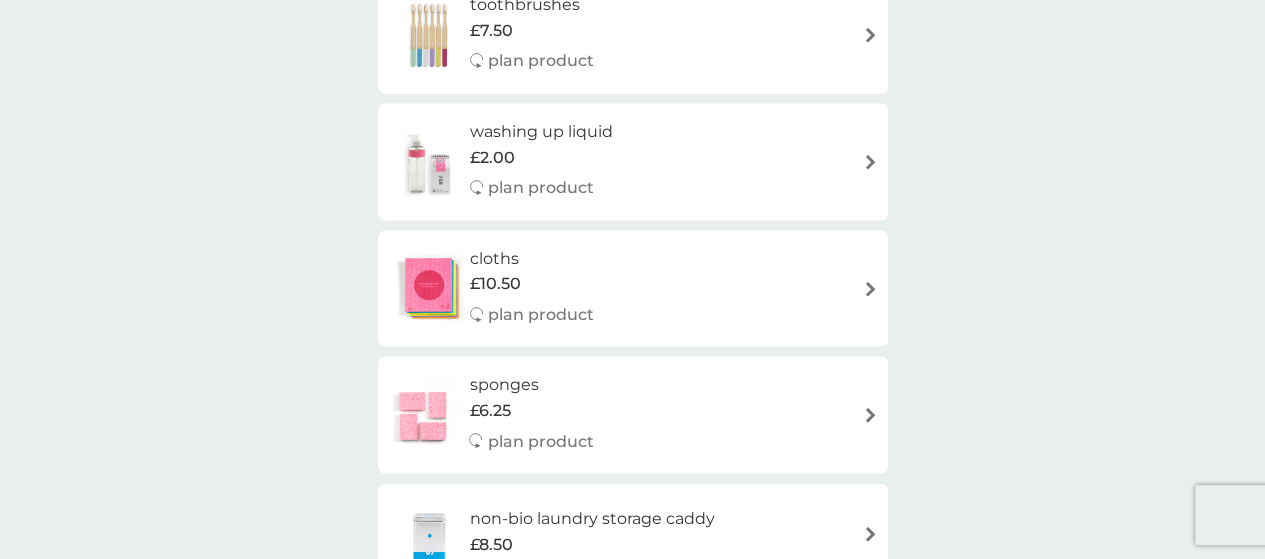 click at bounding box center (429, 416) 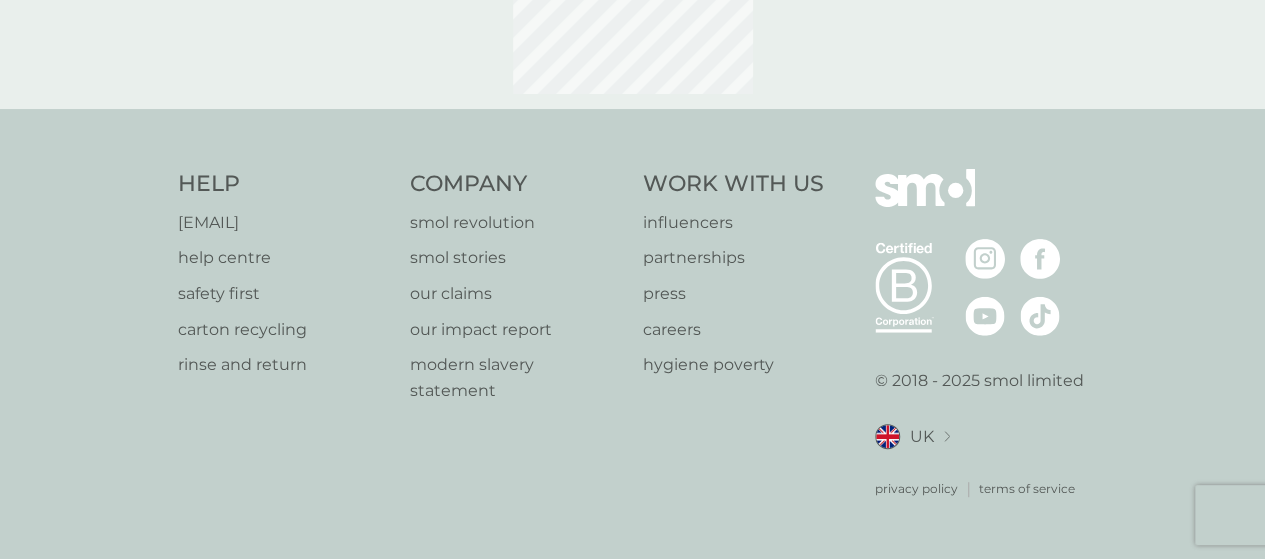 scroll, scrollTop: 0, scrollLeft: 0, axis: both 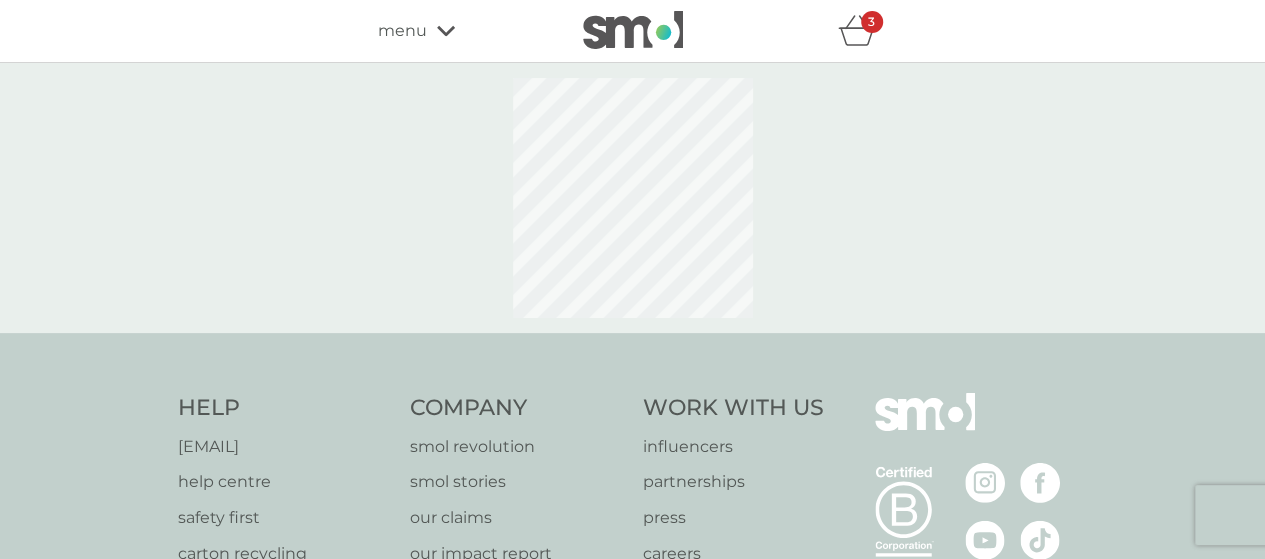 select on "63" 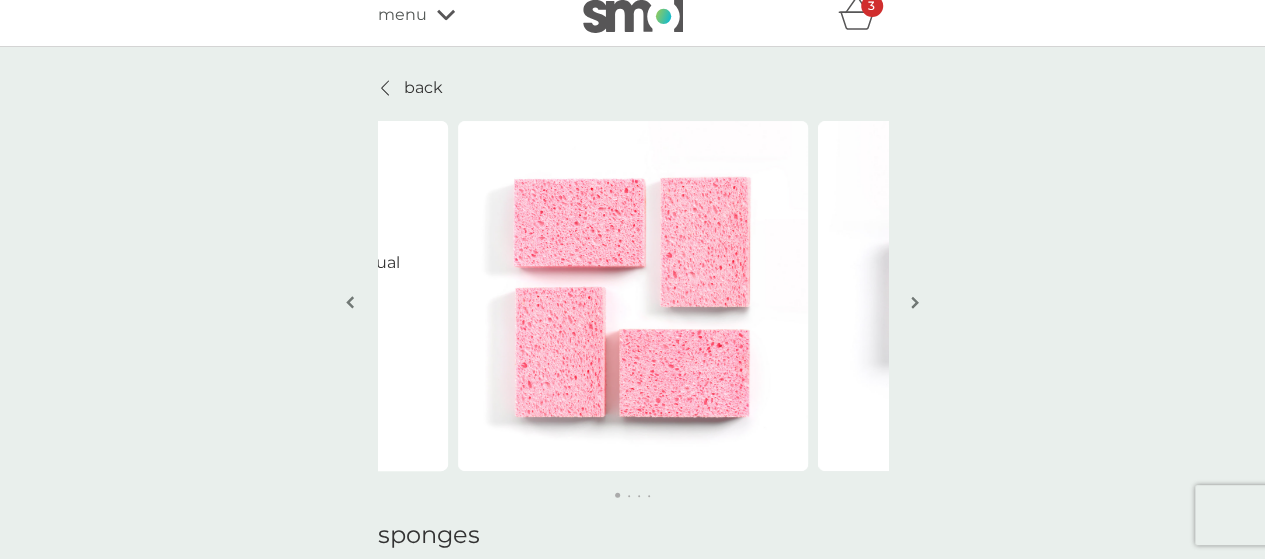 scroll, scrollTop: 0, scrollLeft: 0, axis: both 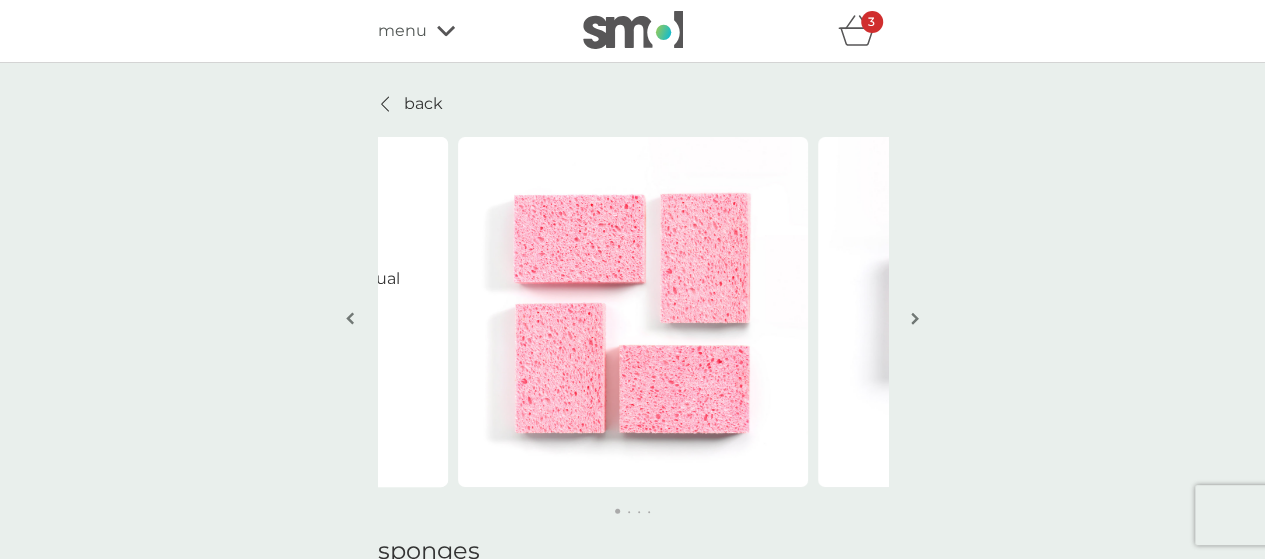 click at bounding box center [915, 318] 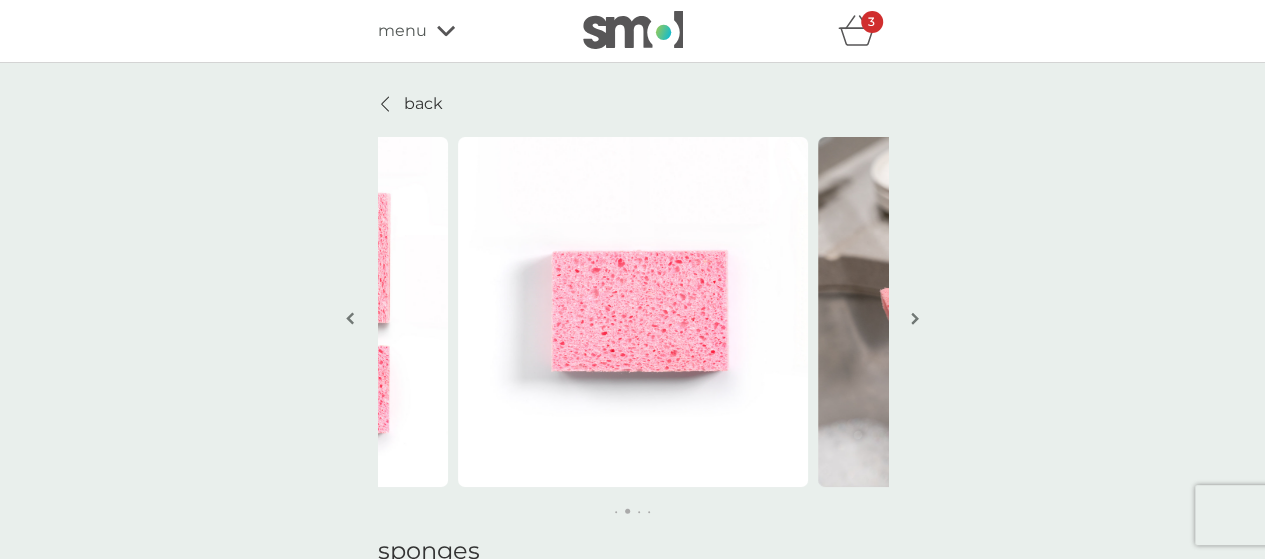 click at bounding box center (915, 318) 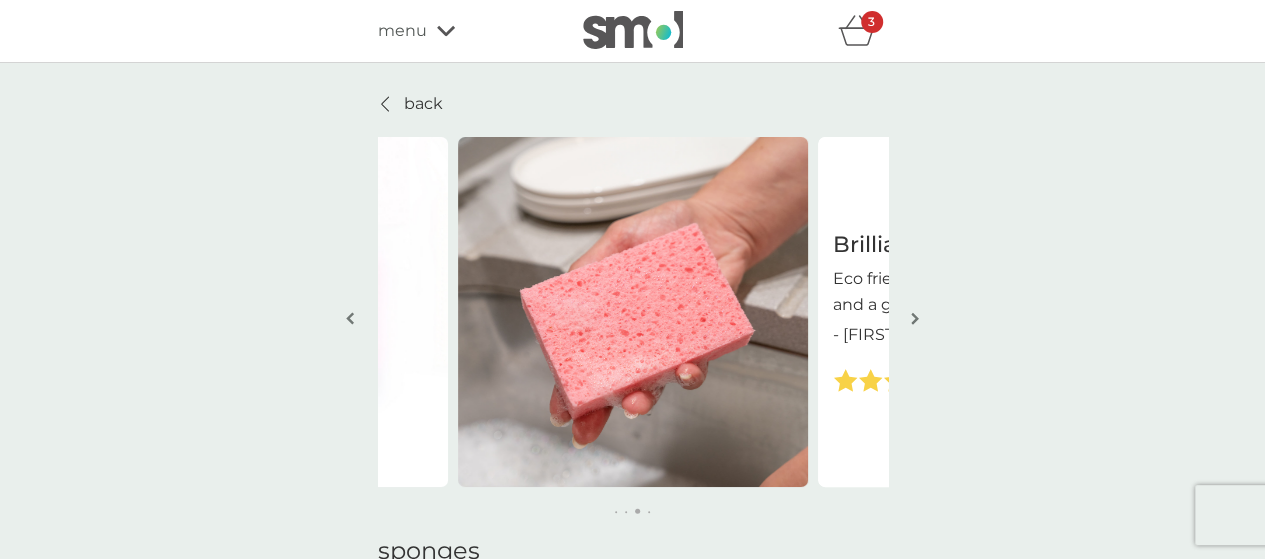 click at bounding box center [915, 318] 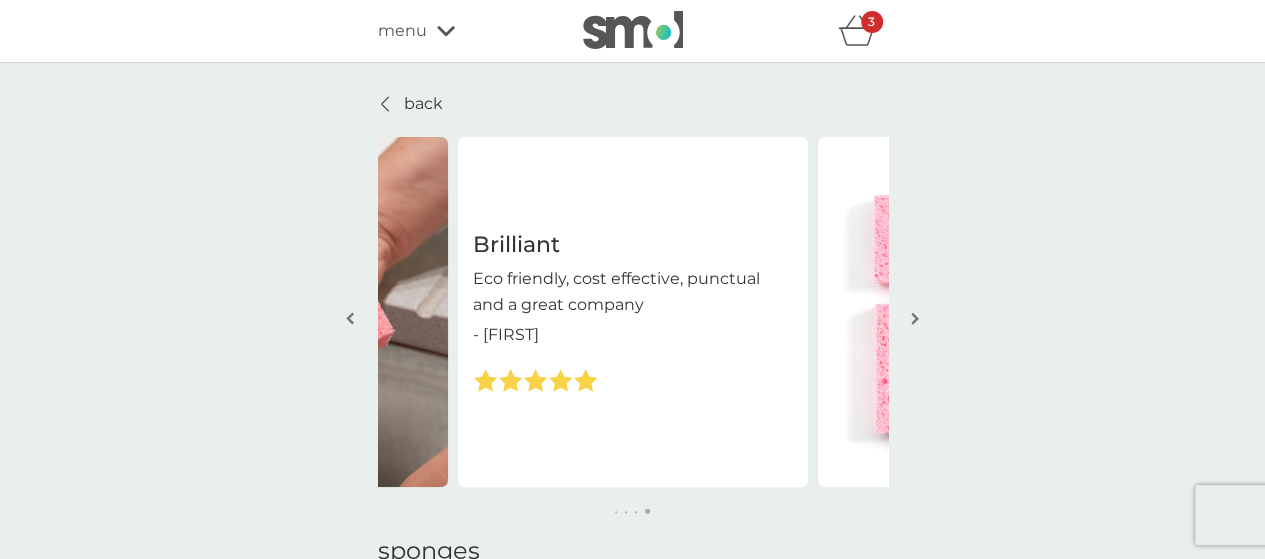 click at bounding box center (915, 318) 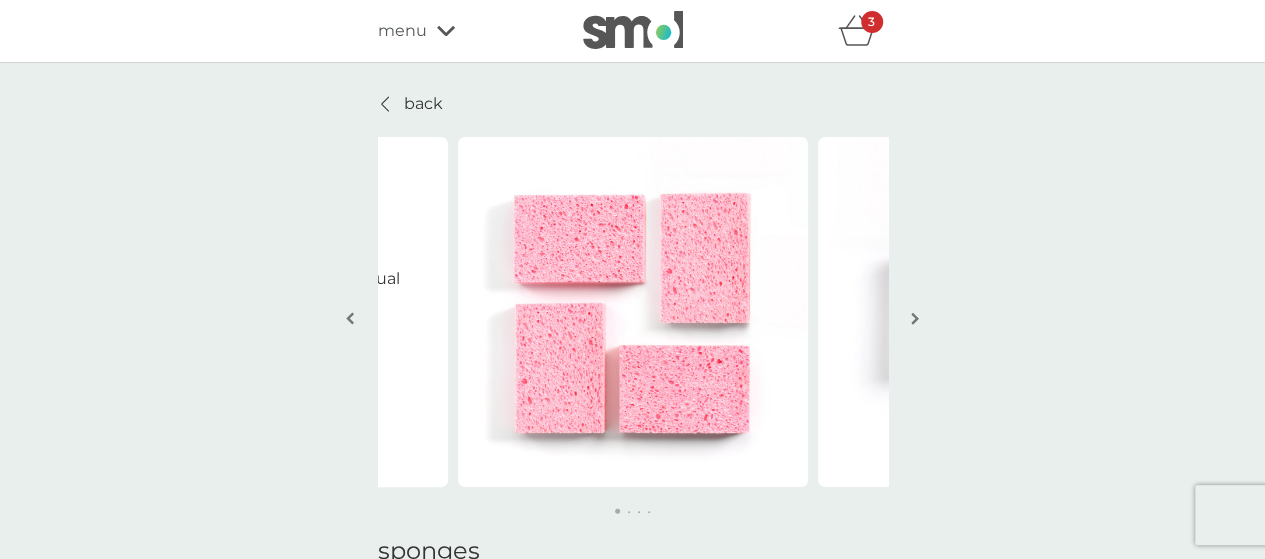 click at bounding box center [915, 318] 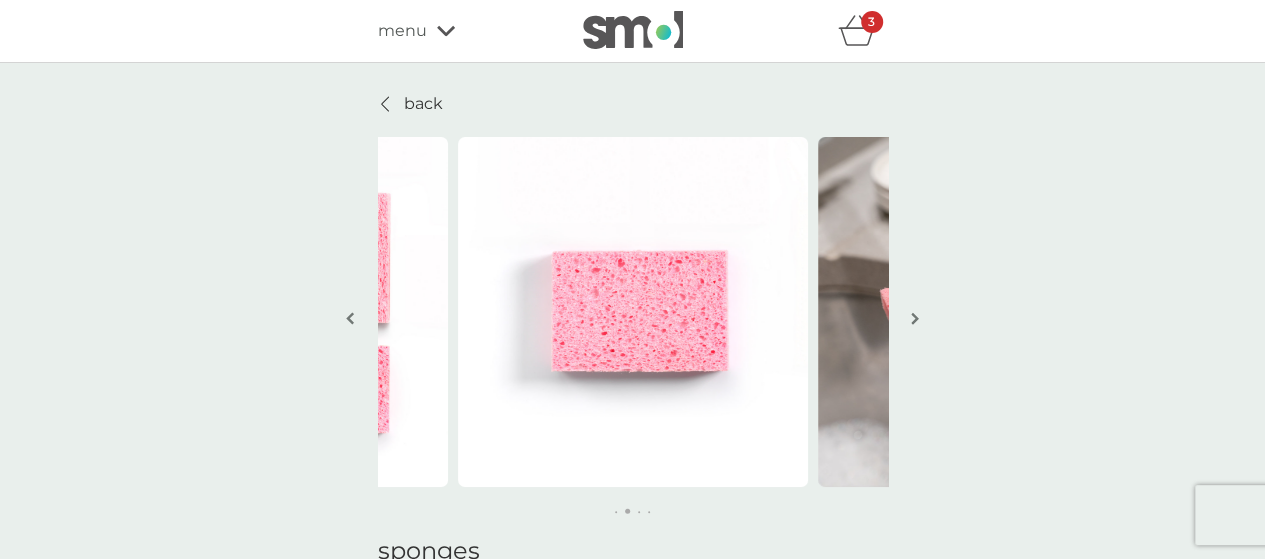 click at bounding box center [915, 318] 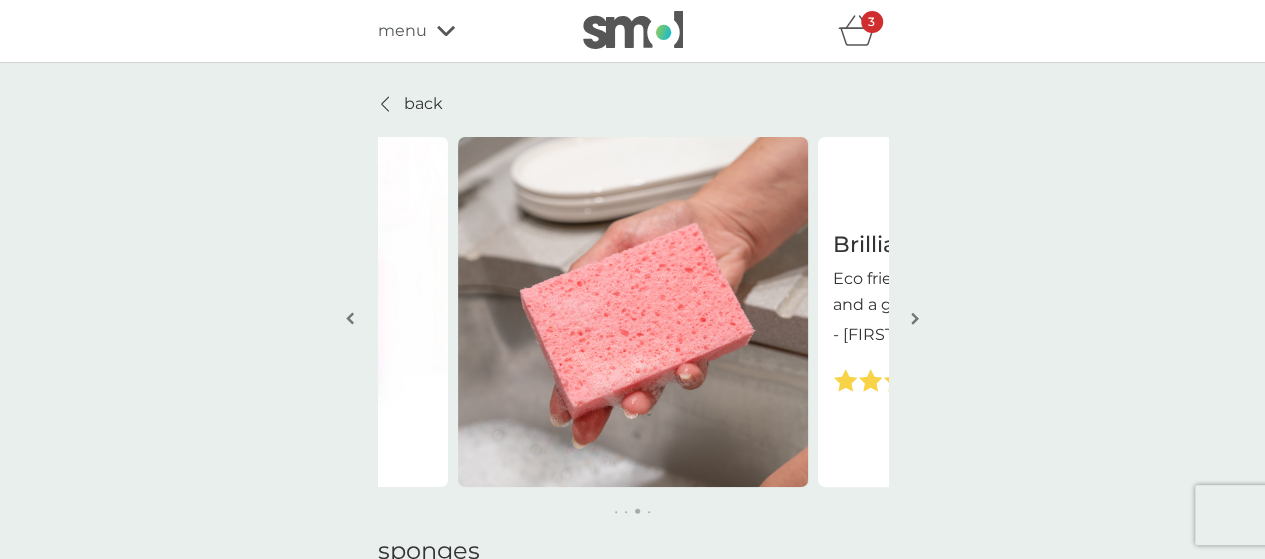 click at bounding box center [915, 318] 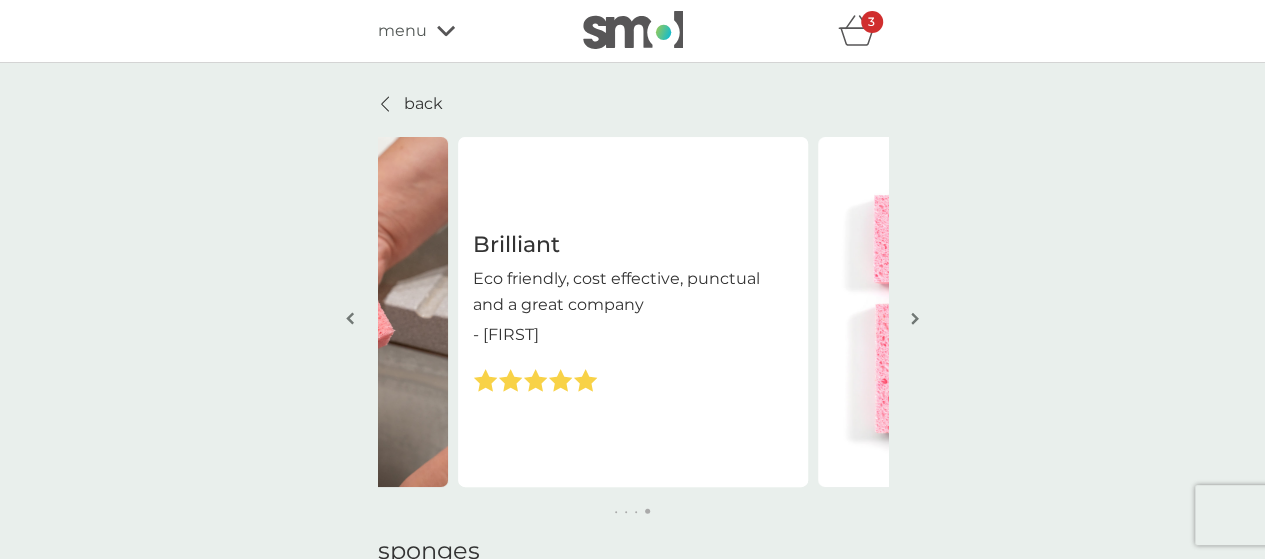 click at bounding box center [915, 318] 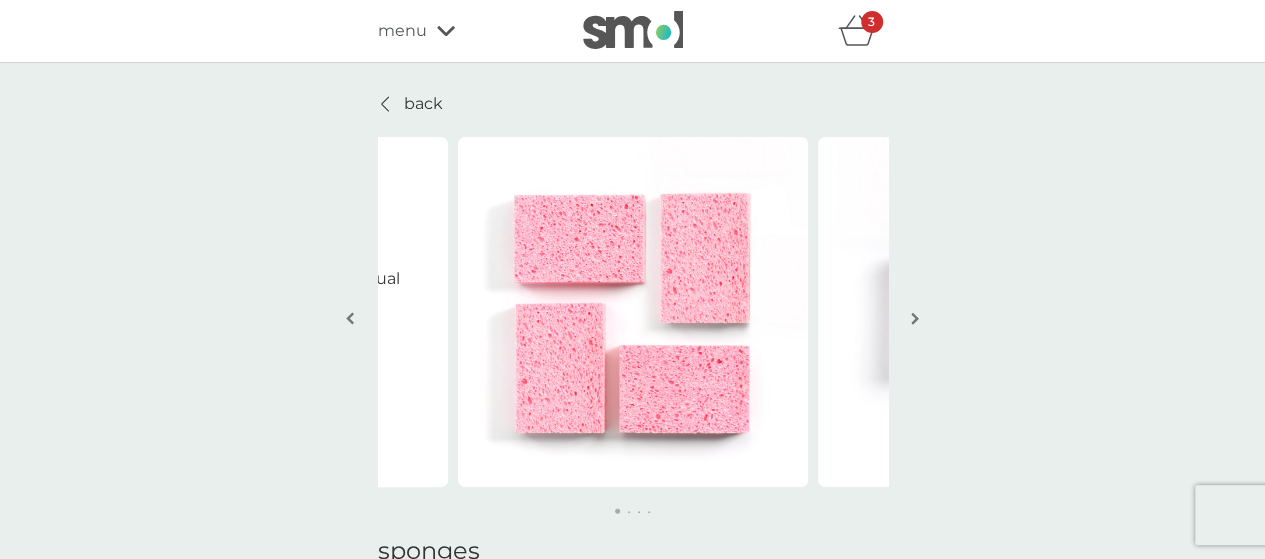 click at bounding box center (915, 318) 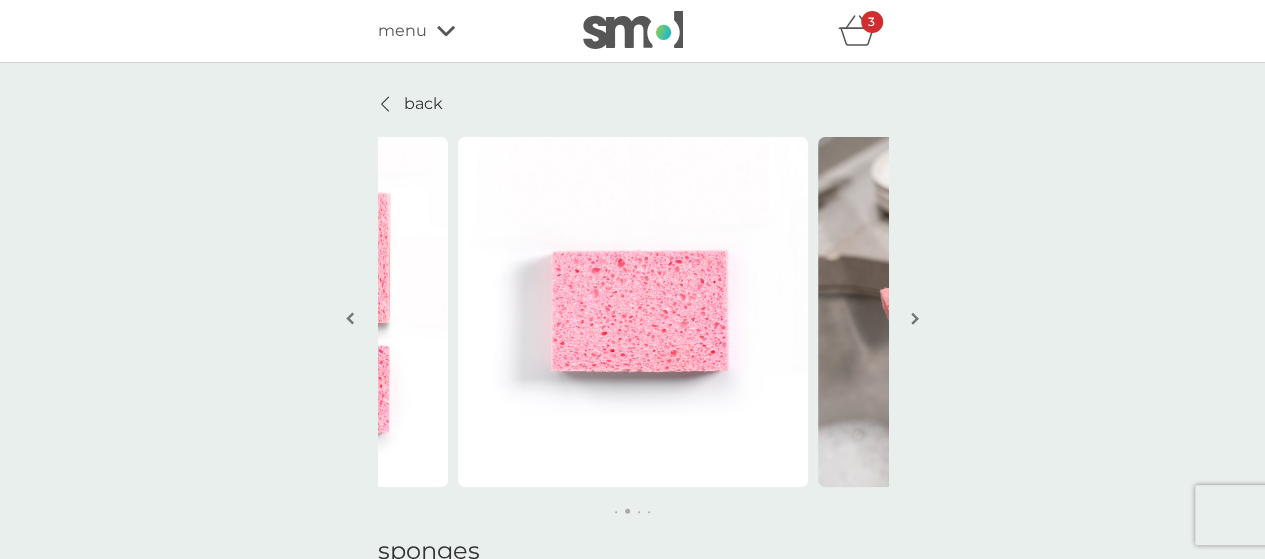click at bounding box center (915, 318) 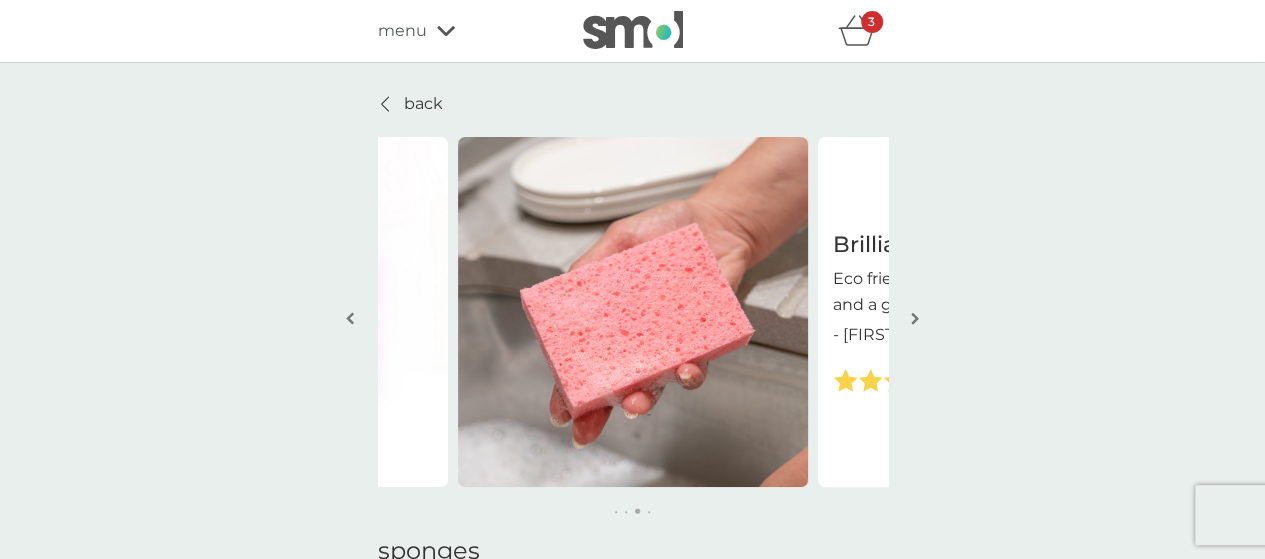 click at bounding box center (915, 318) 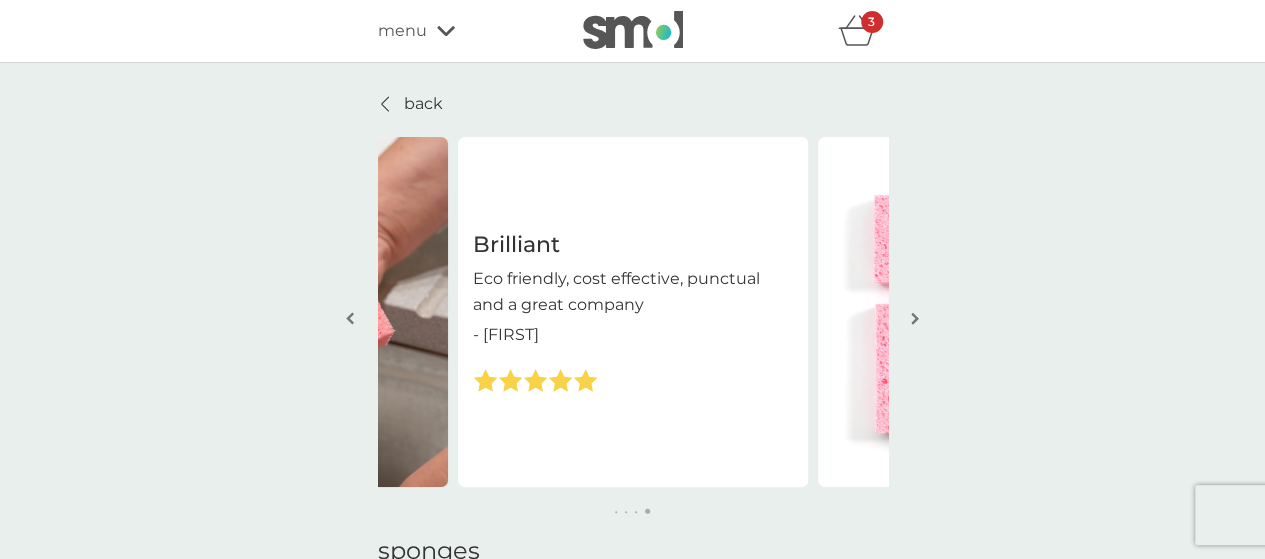 click at bounding box center (915, 320) 